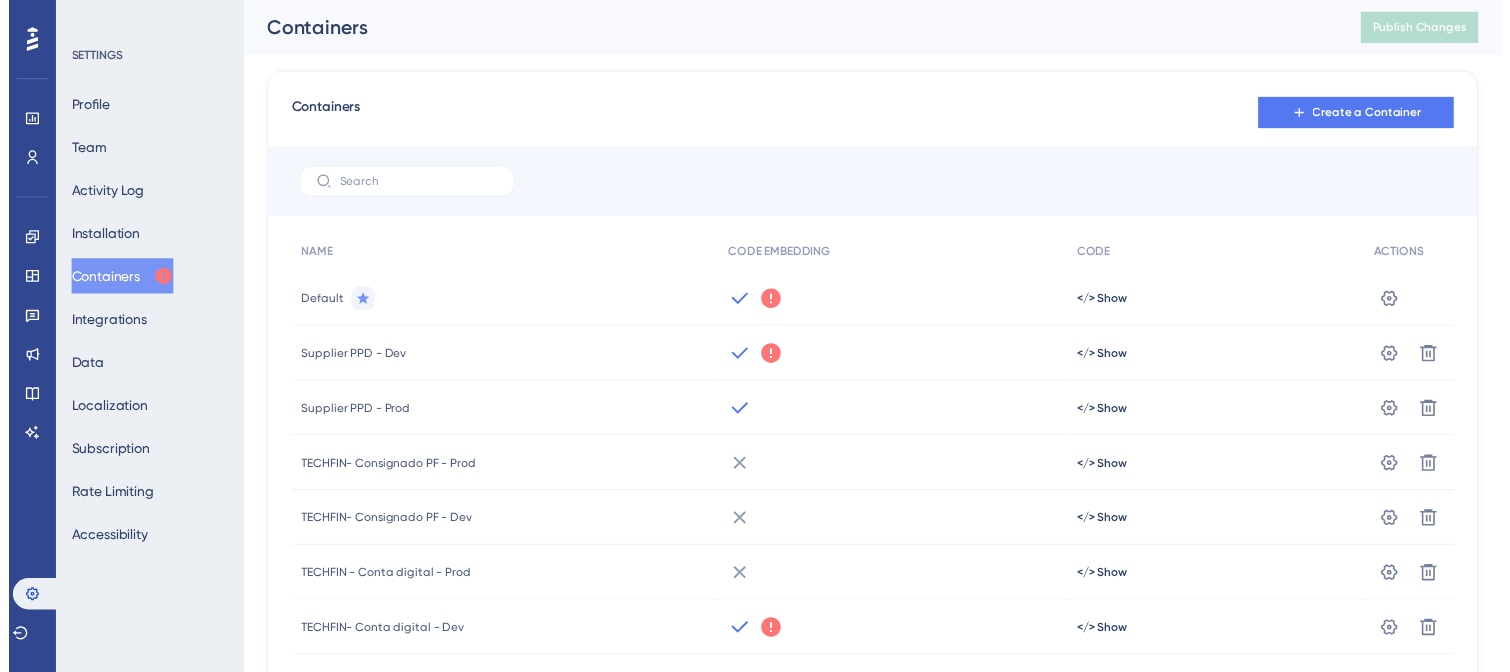 scroll, scrollTop: 0, scrollLeft: 0, axis: both 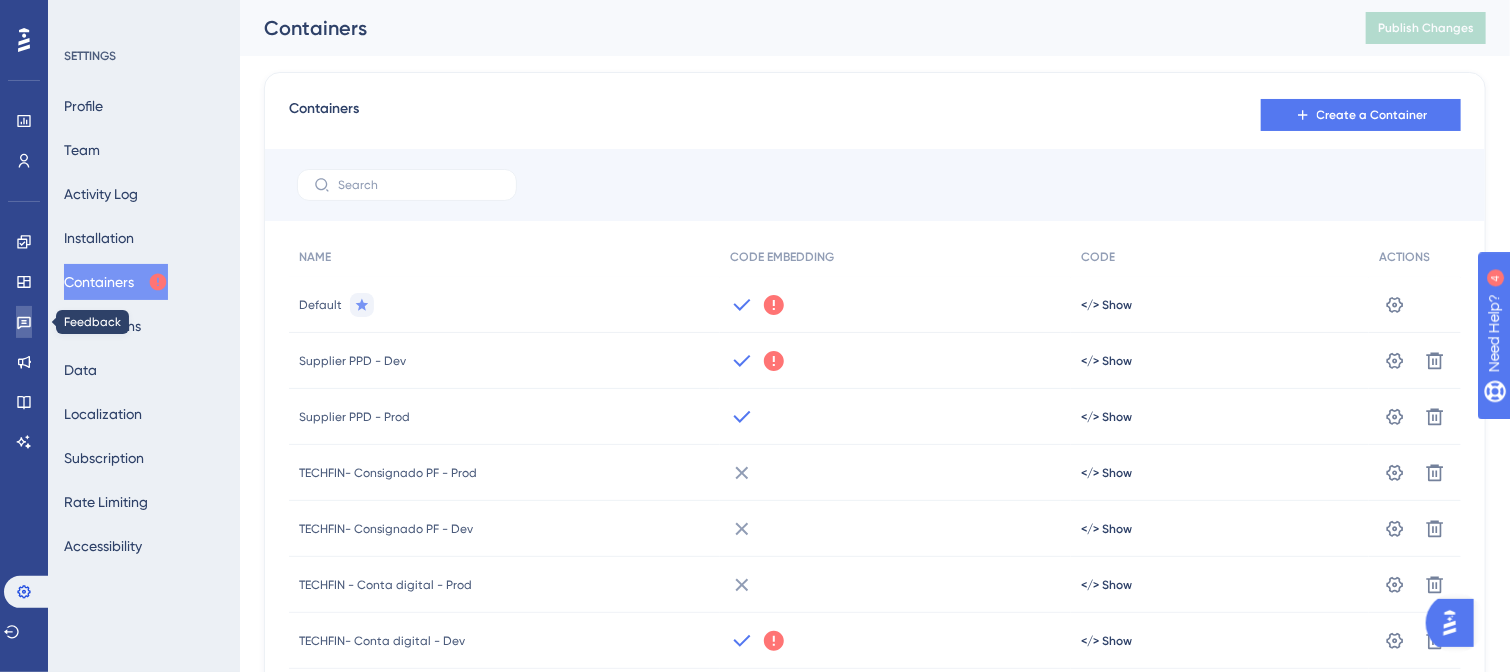 click 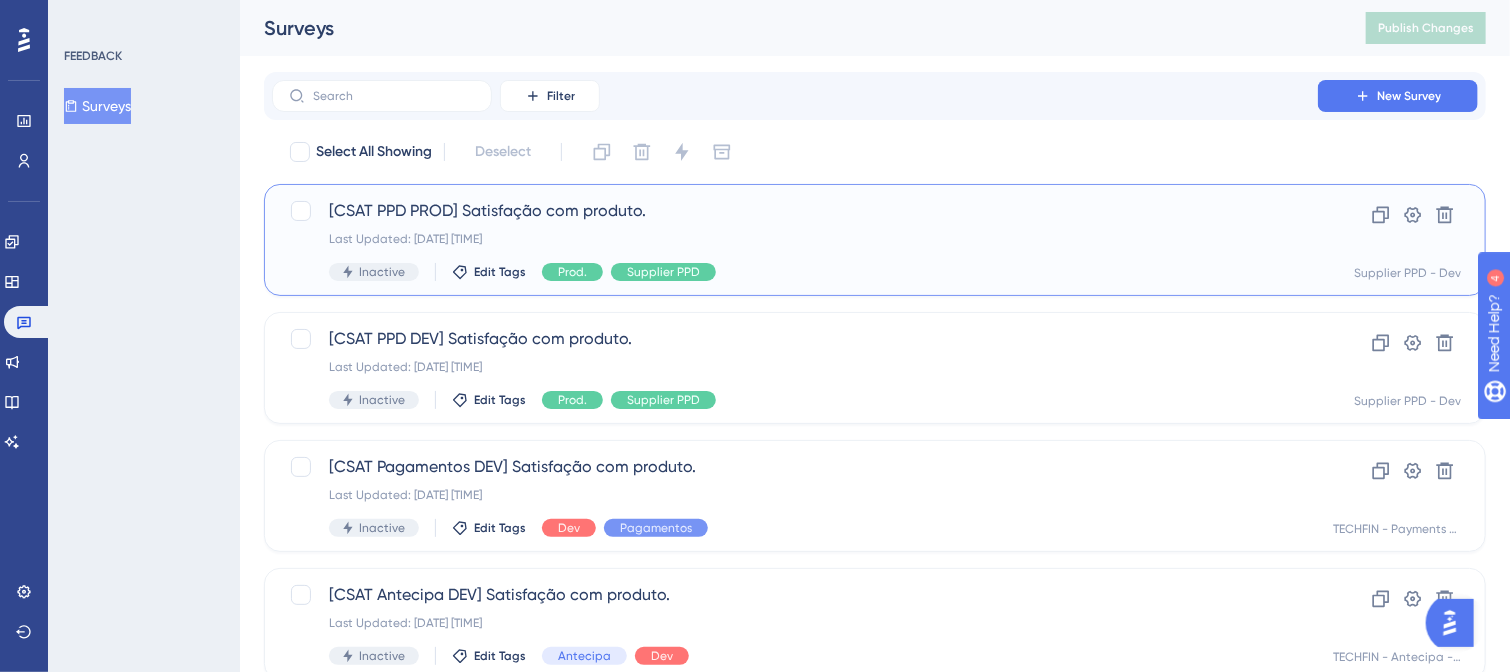 click on "Last Updated: [DATE] [TIME]" at bounding box center (795, 239) 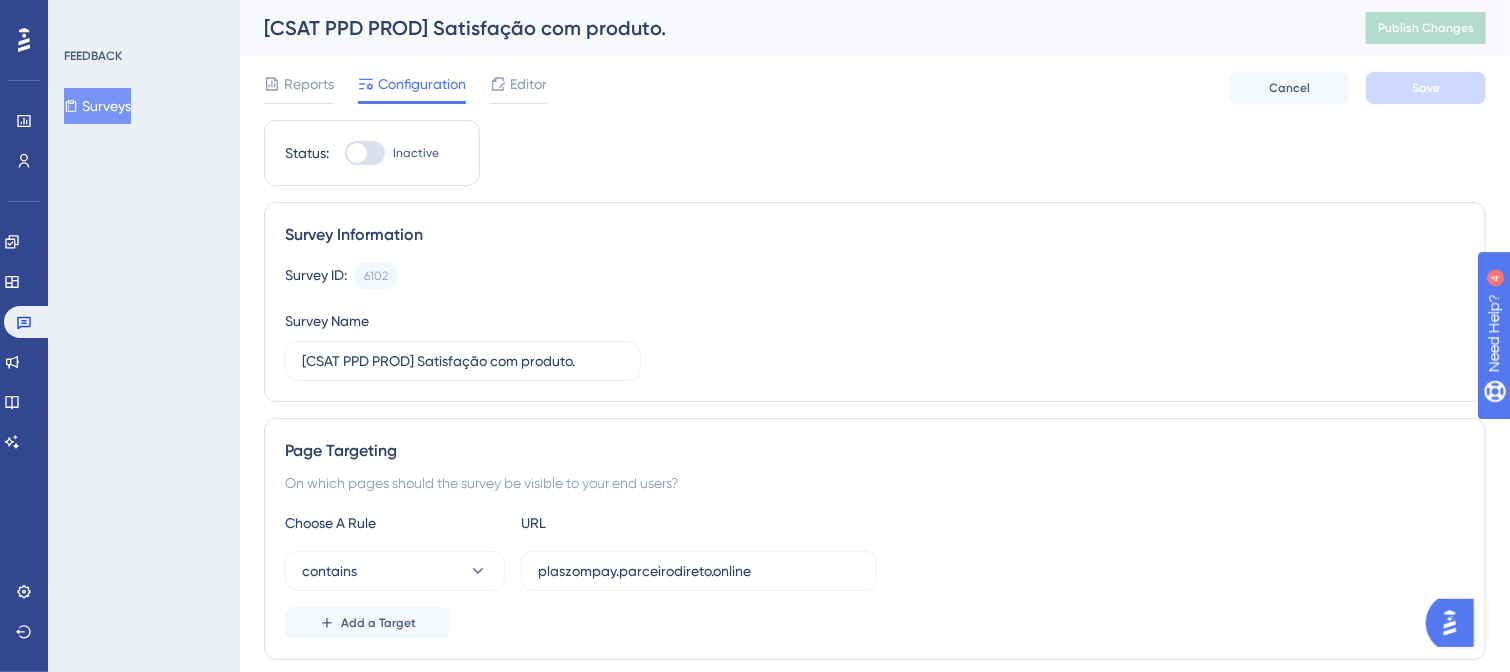 click at bounding box center [357, 153] 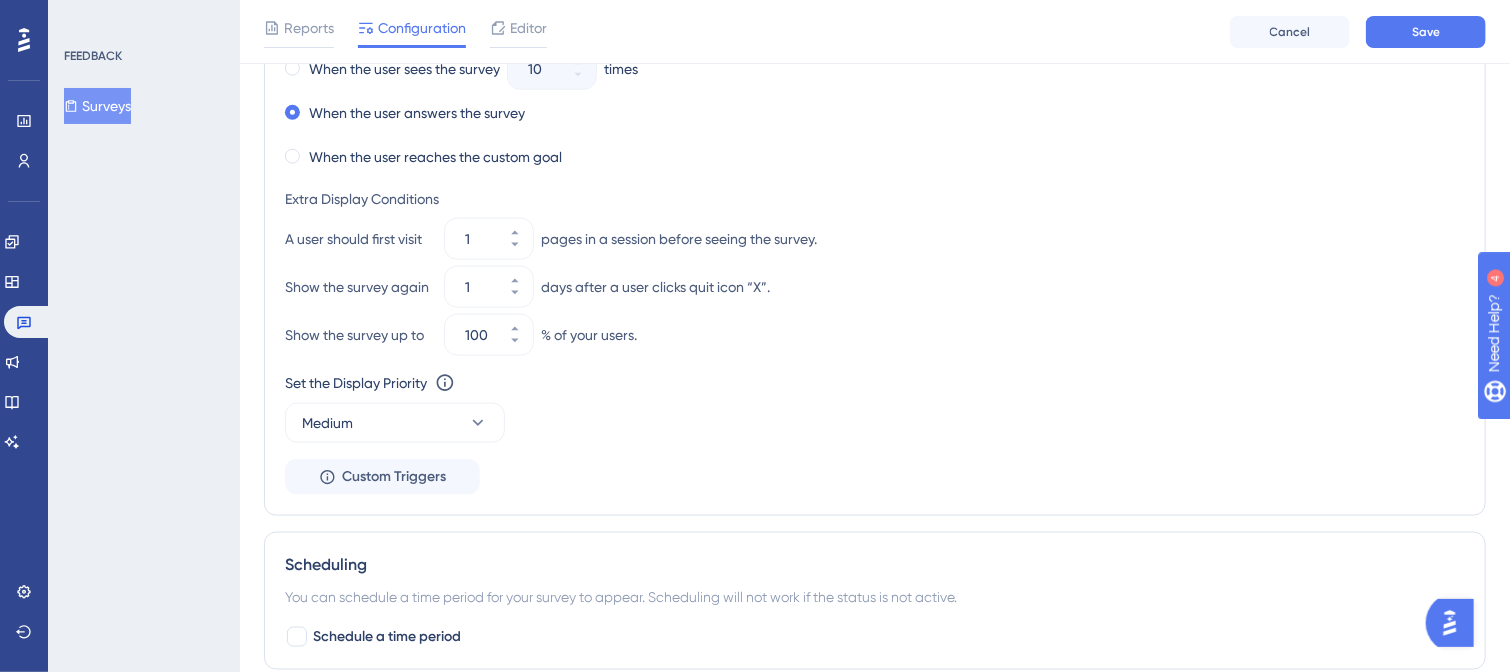 scroll, scrollTop: 1416, scrollLeft: 0, axis: vertical 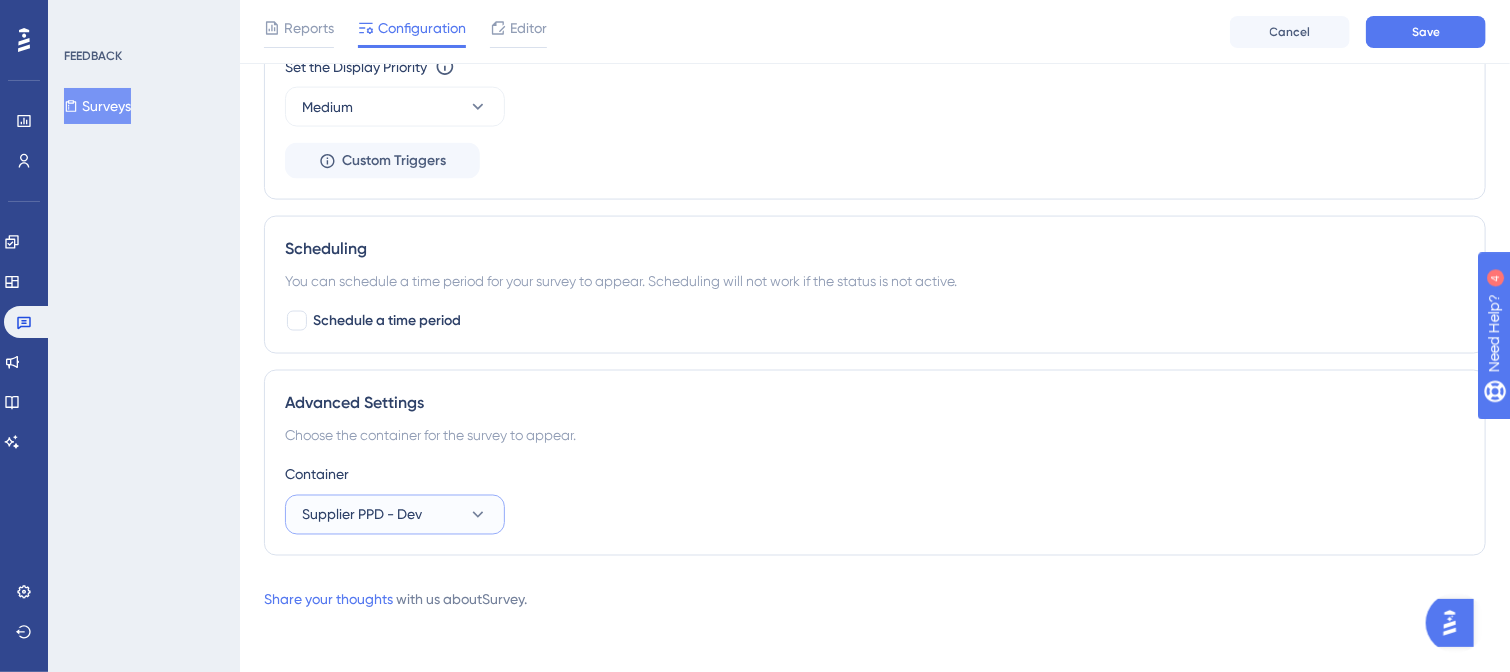 click 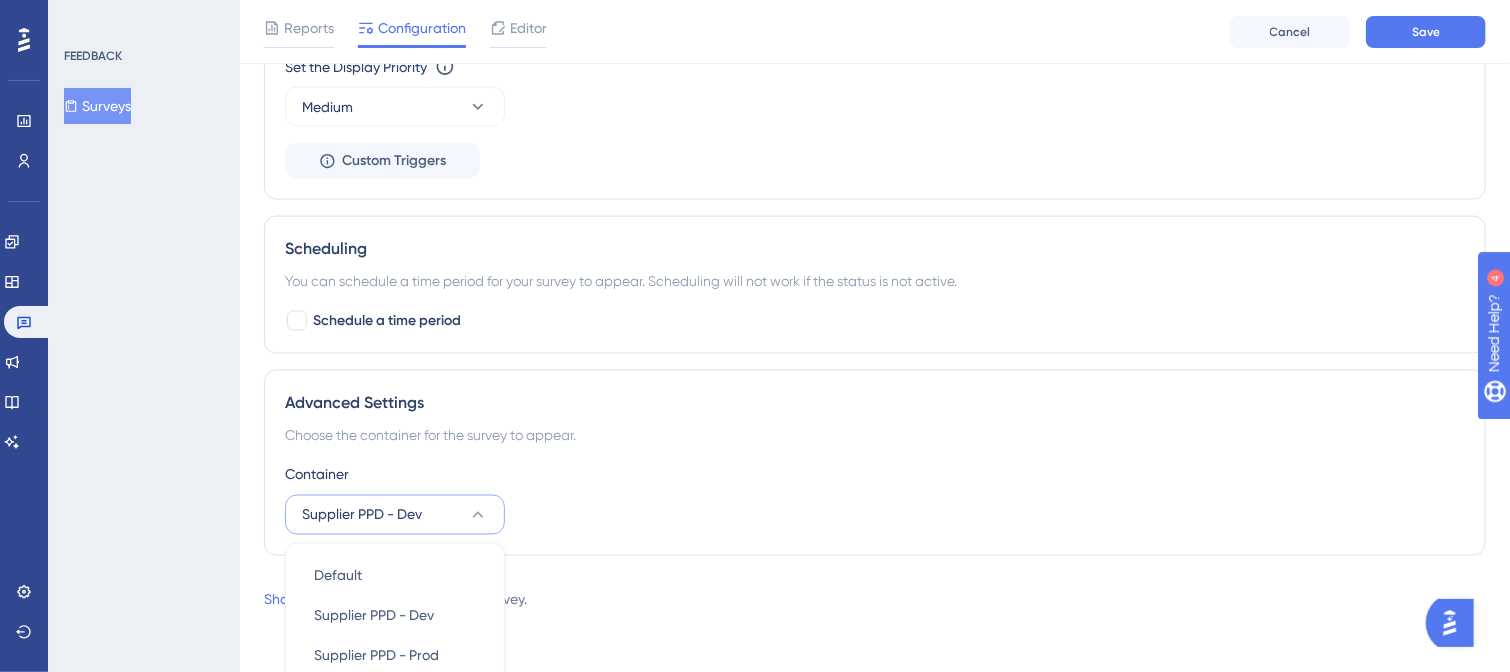 scroll, scrollTop: 1820, scrollLeft: 0, axis: vertical 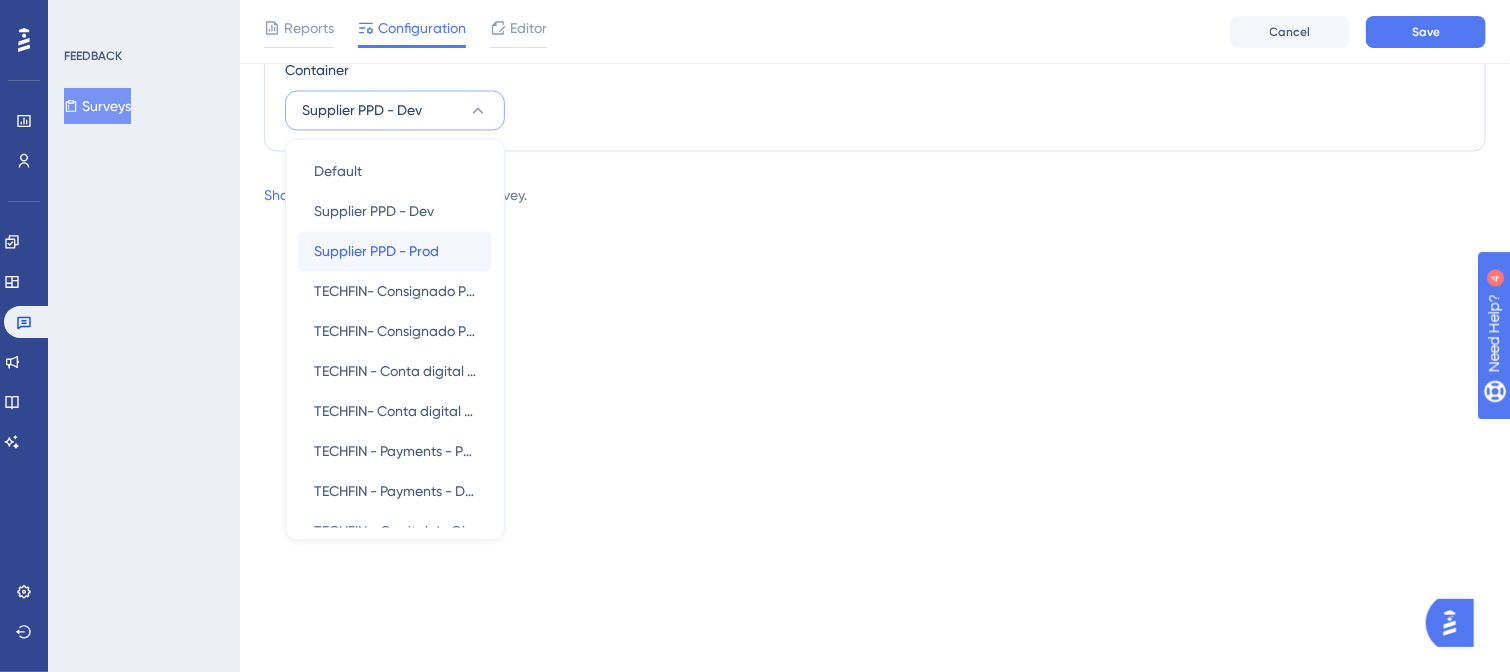 click on "Supplier PPD - Prod" at bounding box center (376, 252) 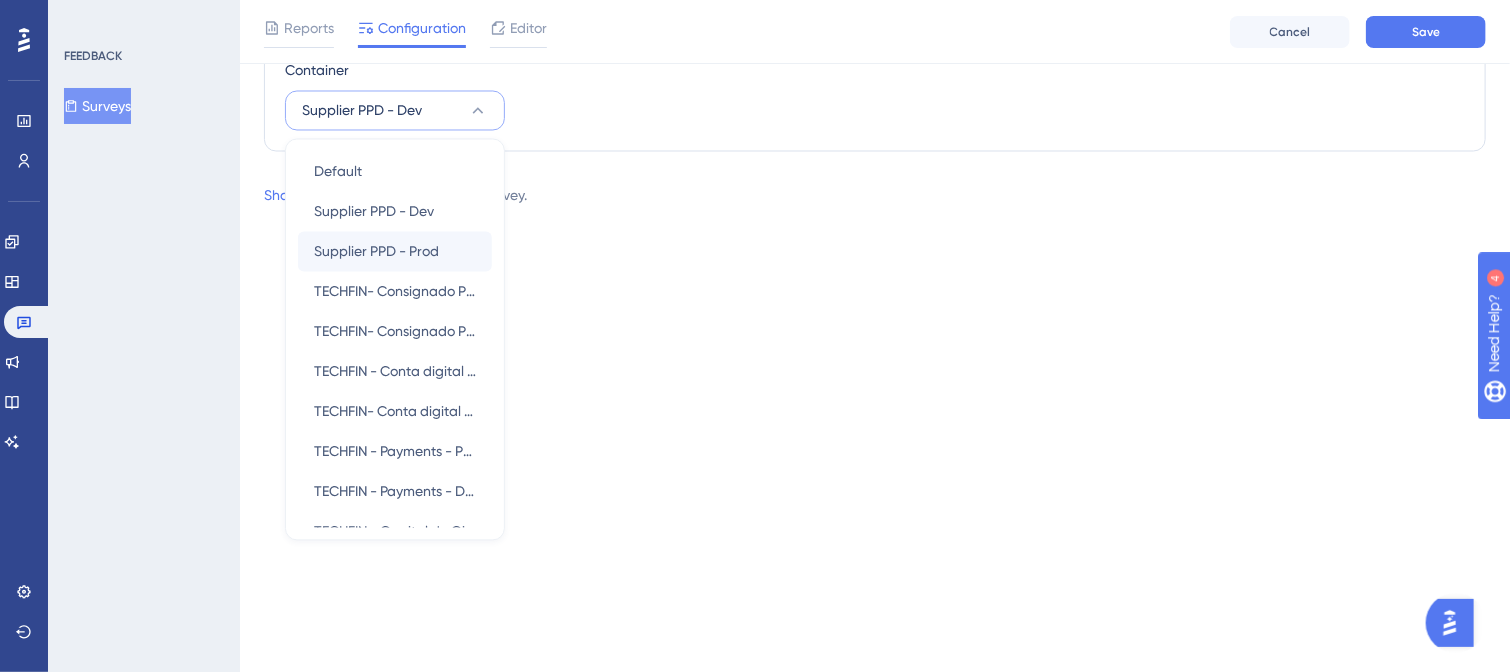 scroll, scrollTop: 1416, scrollLeft: 0, axis: vertical 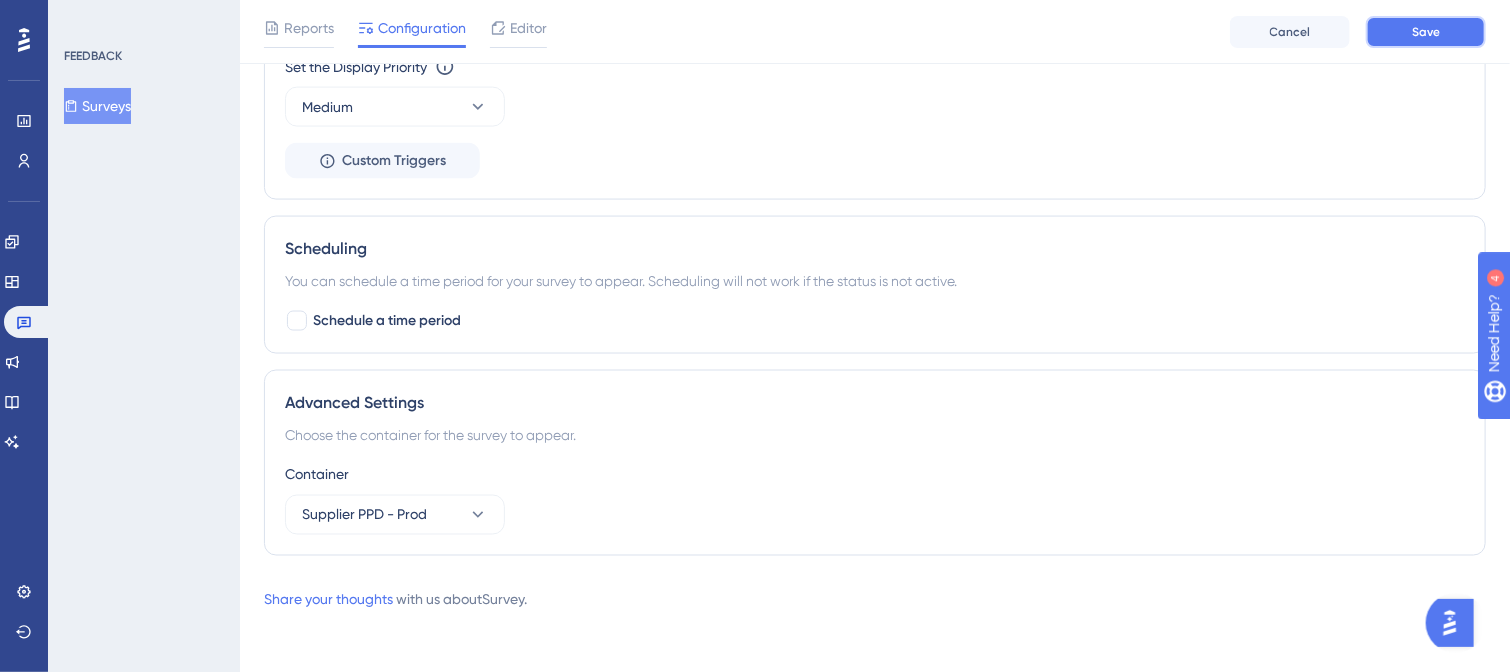 click on "Save" at bounding box center (1426, 32) 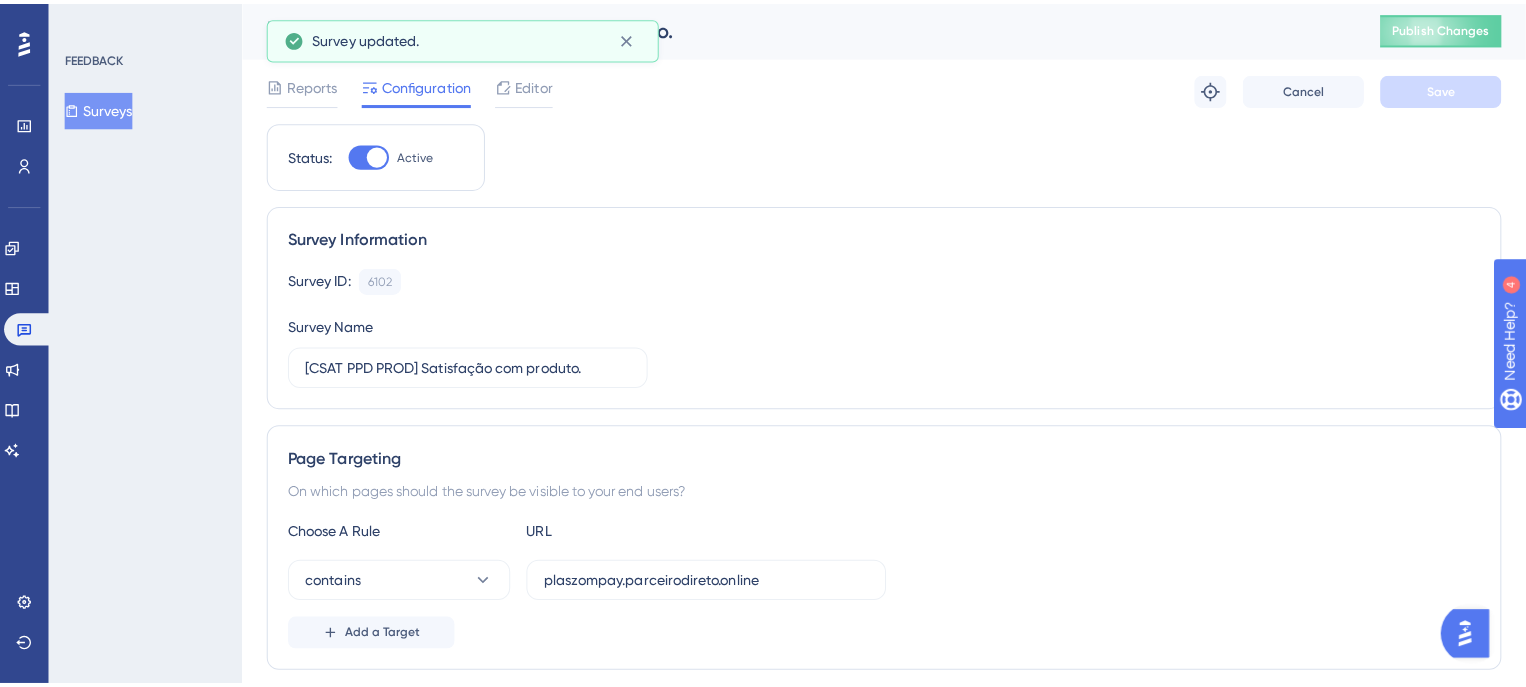 scroll, scrollTop: 0, scrollLeft: 0, axis: both 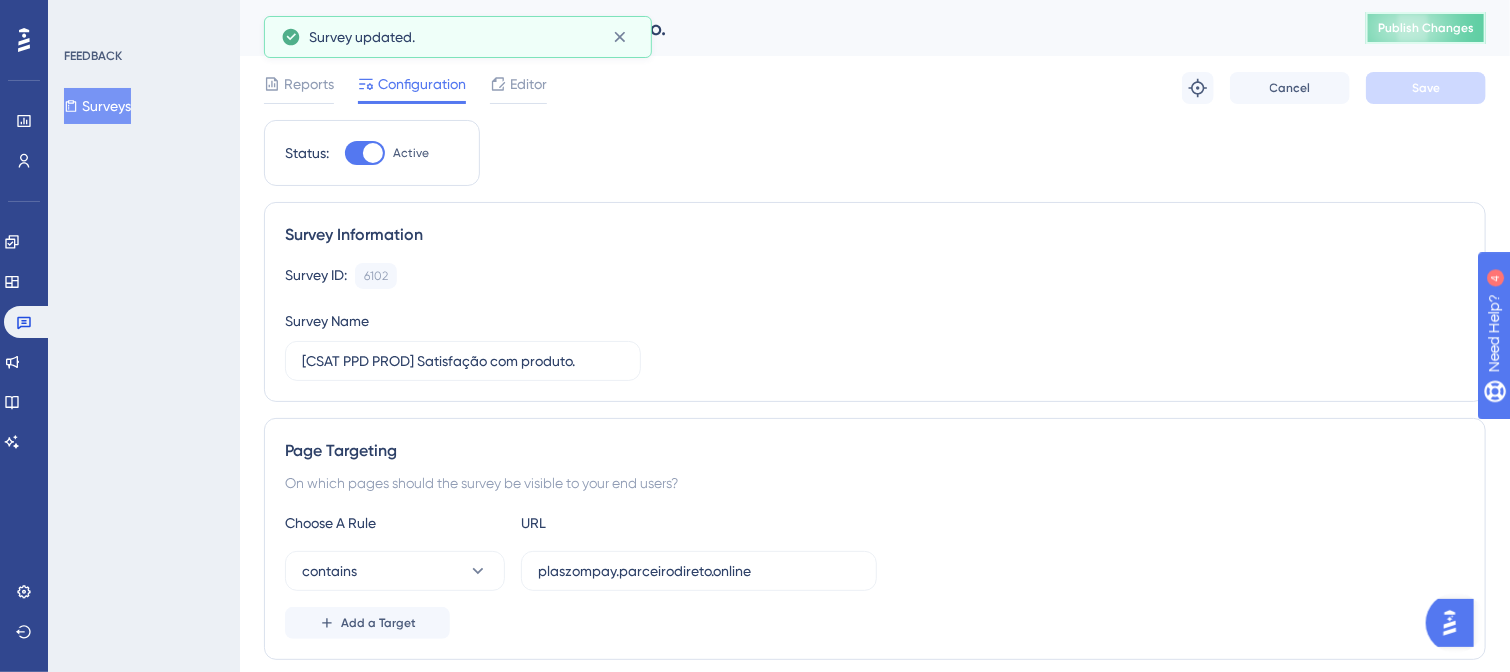 click on "Publish Changes" at bounding box center (1426, 28) 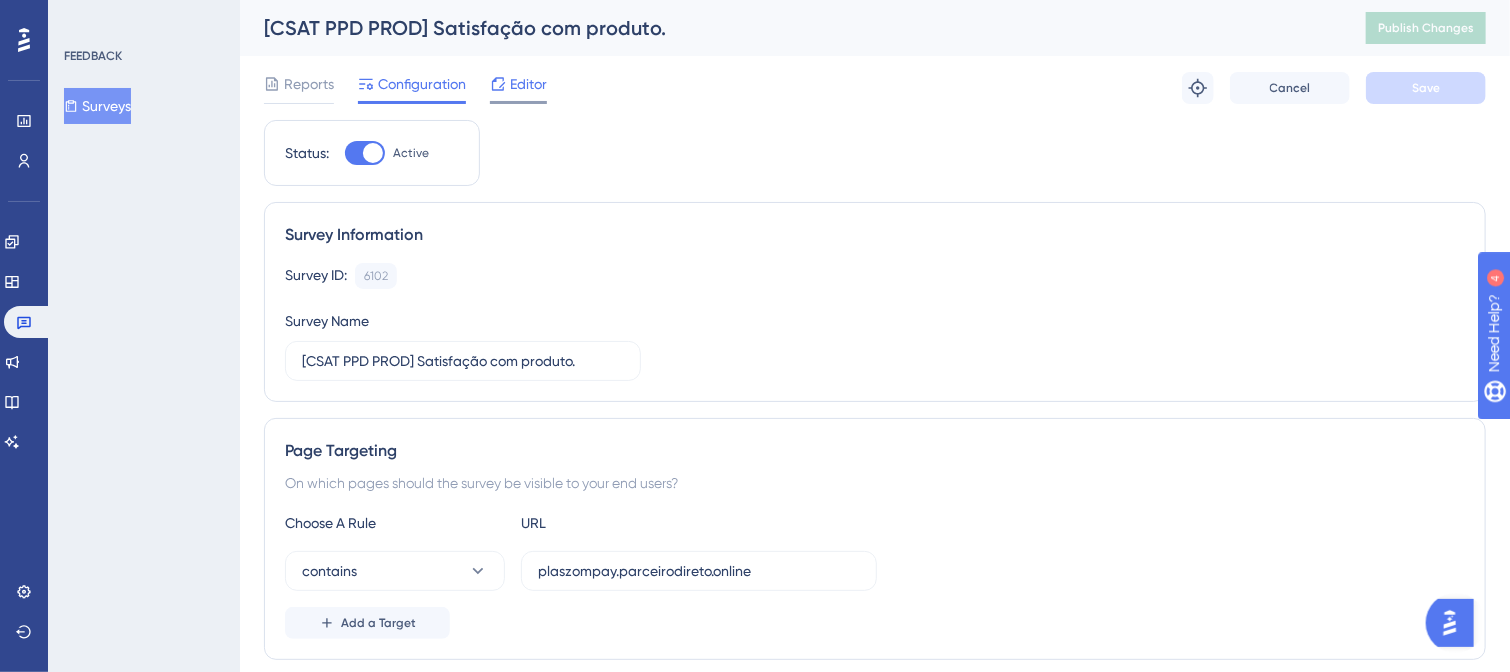 click on "Editor" at bounding box center [518, 84] 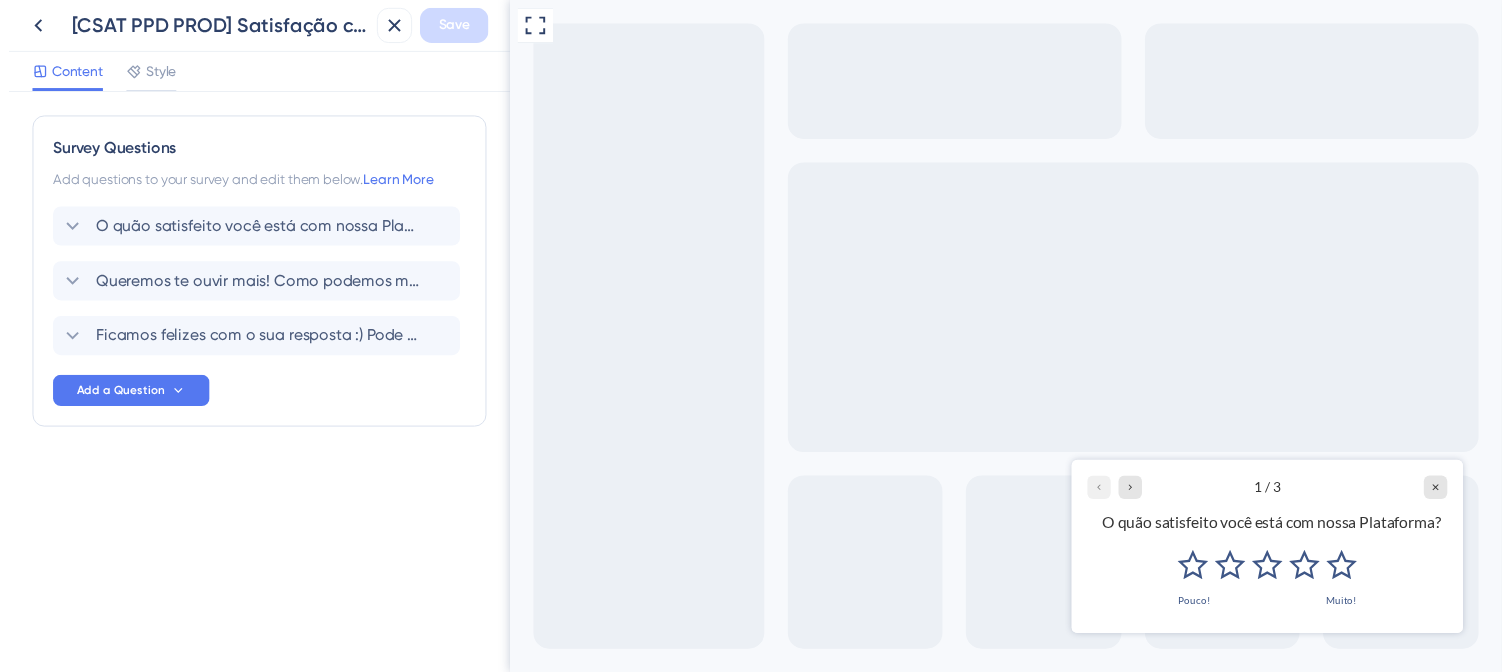scroll, scrollTop: 0, scrollLeft: 0, axis: both 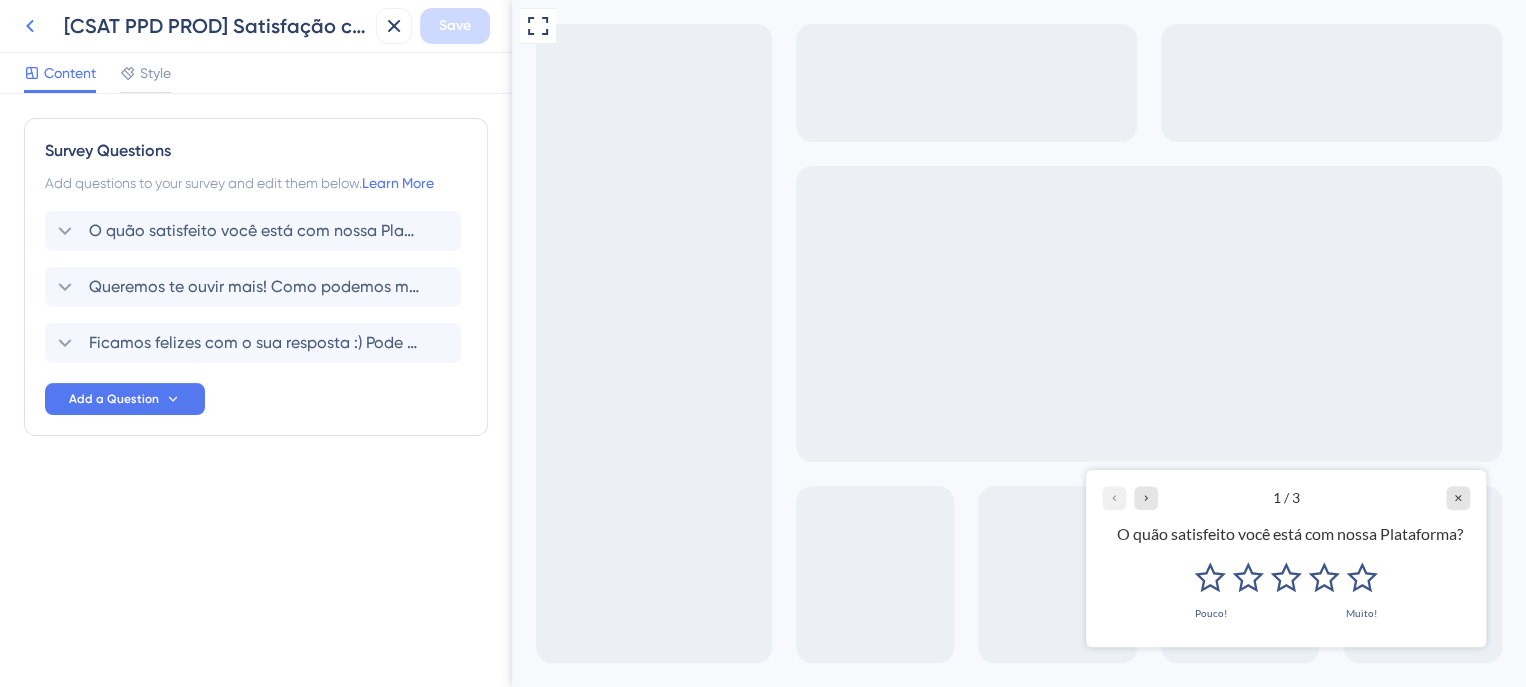 click 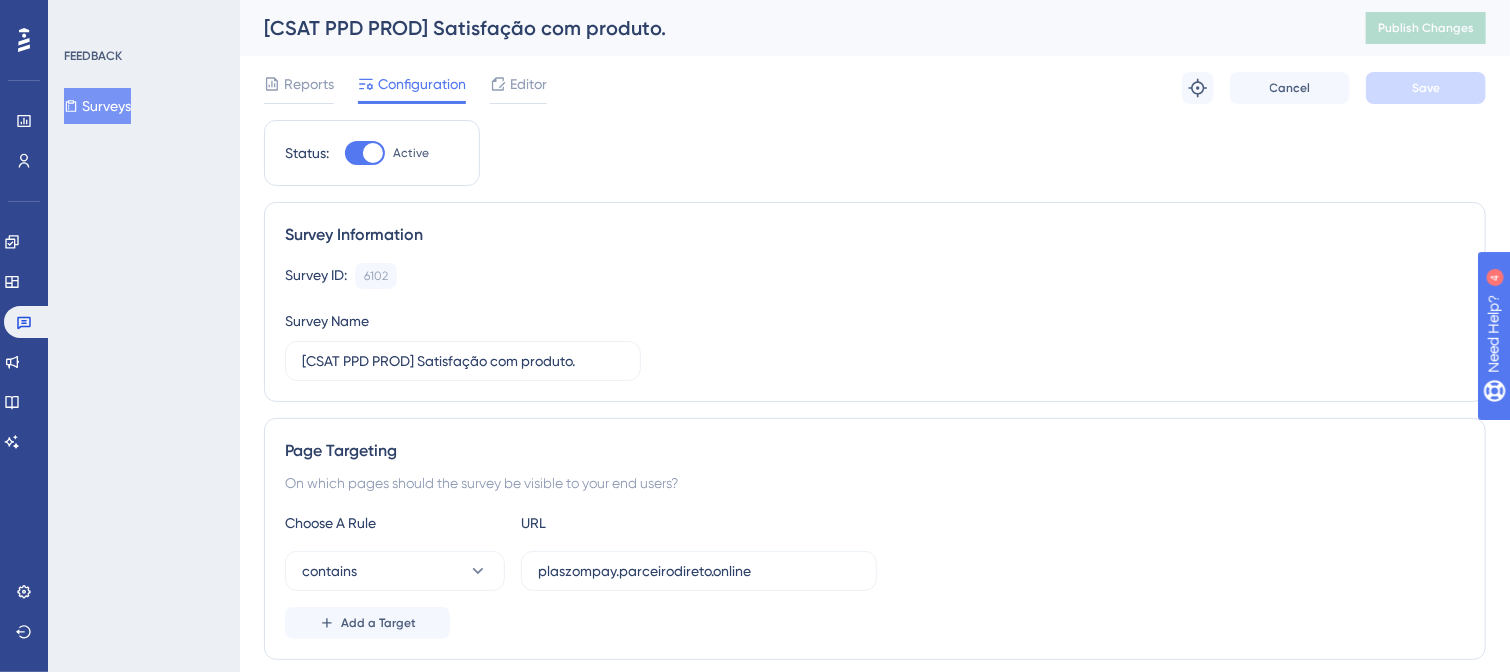 scroll, scrollTop: 0, scrollLeft: 0, axis: both 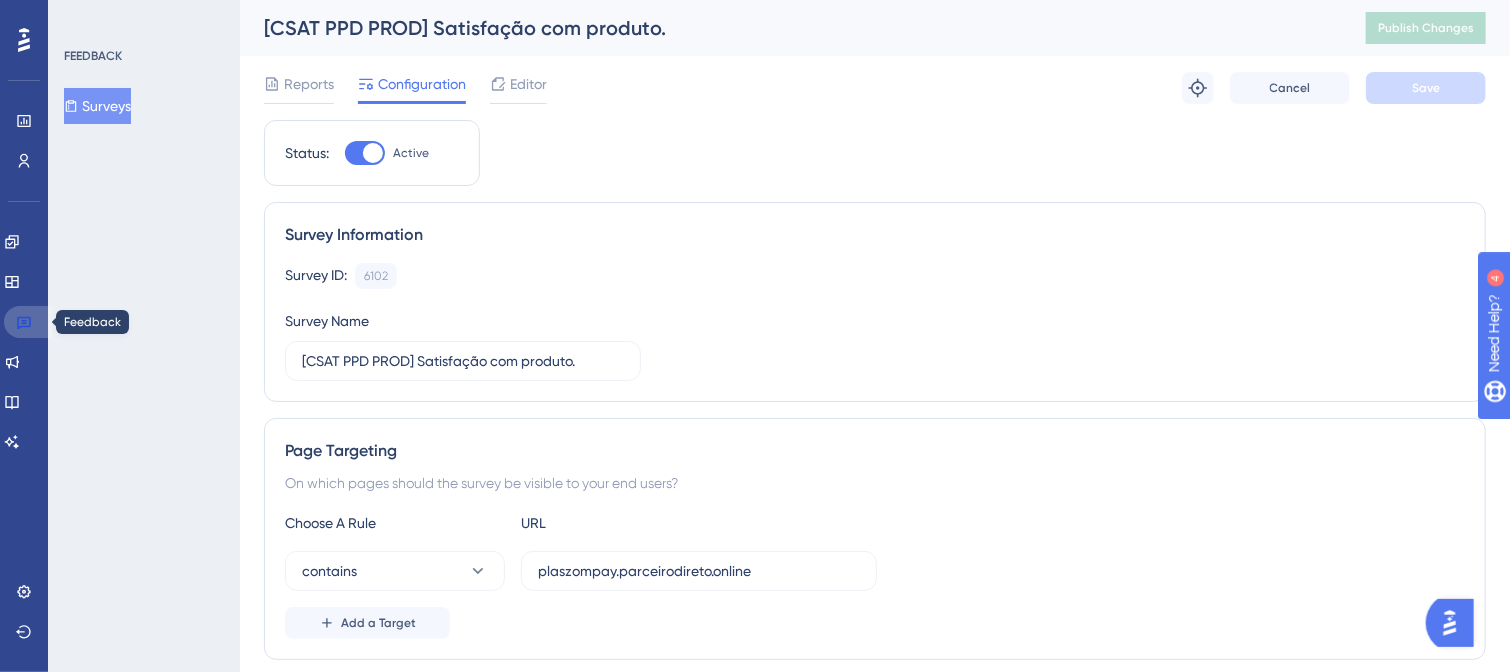 click 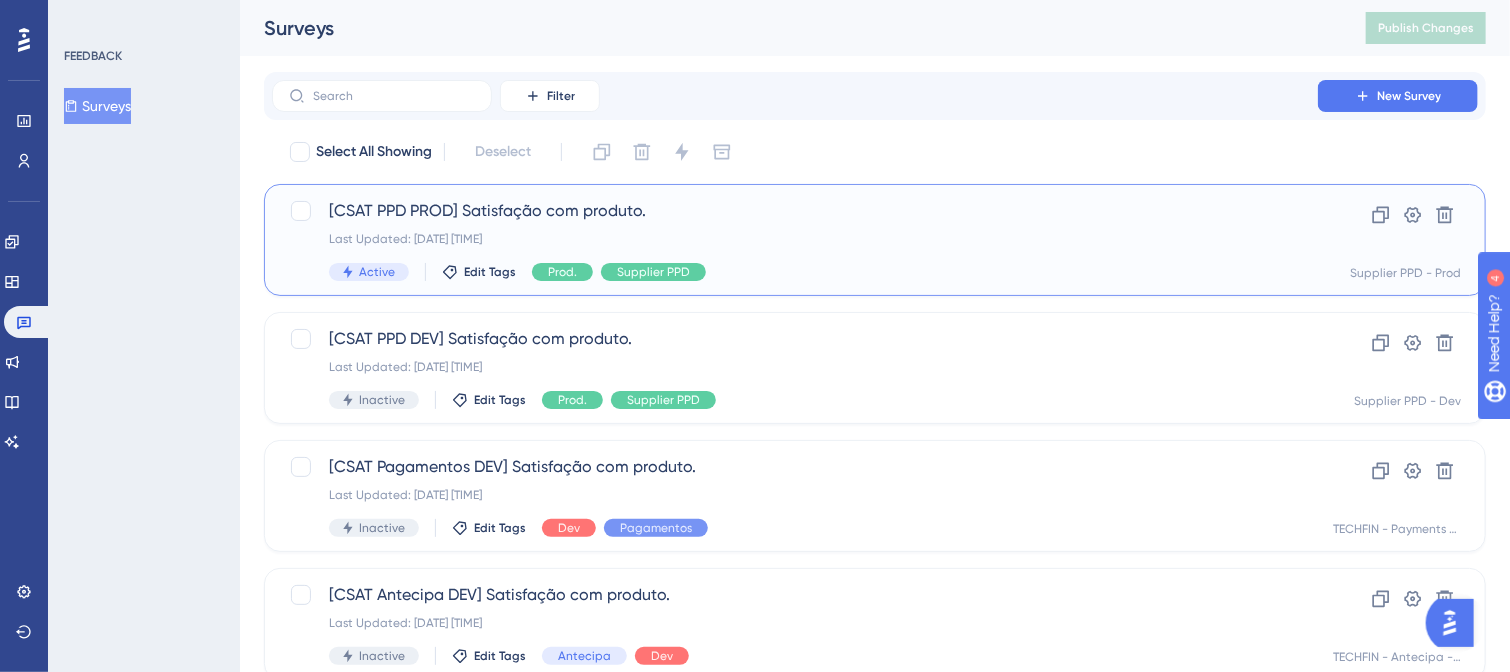 click on "[CSAT Mais negócios] Satisfação com produto. Last Updated: [DATE] [TIME] Active Edit Tags Prod. Supplier PPD" at bounding box center (795, 240) 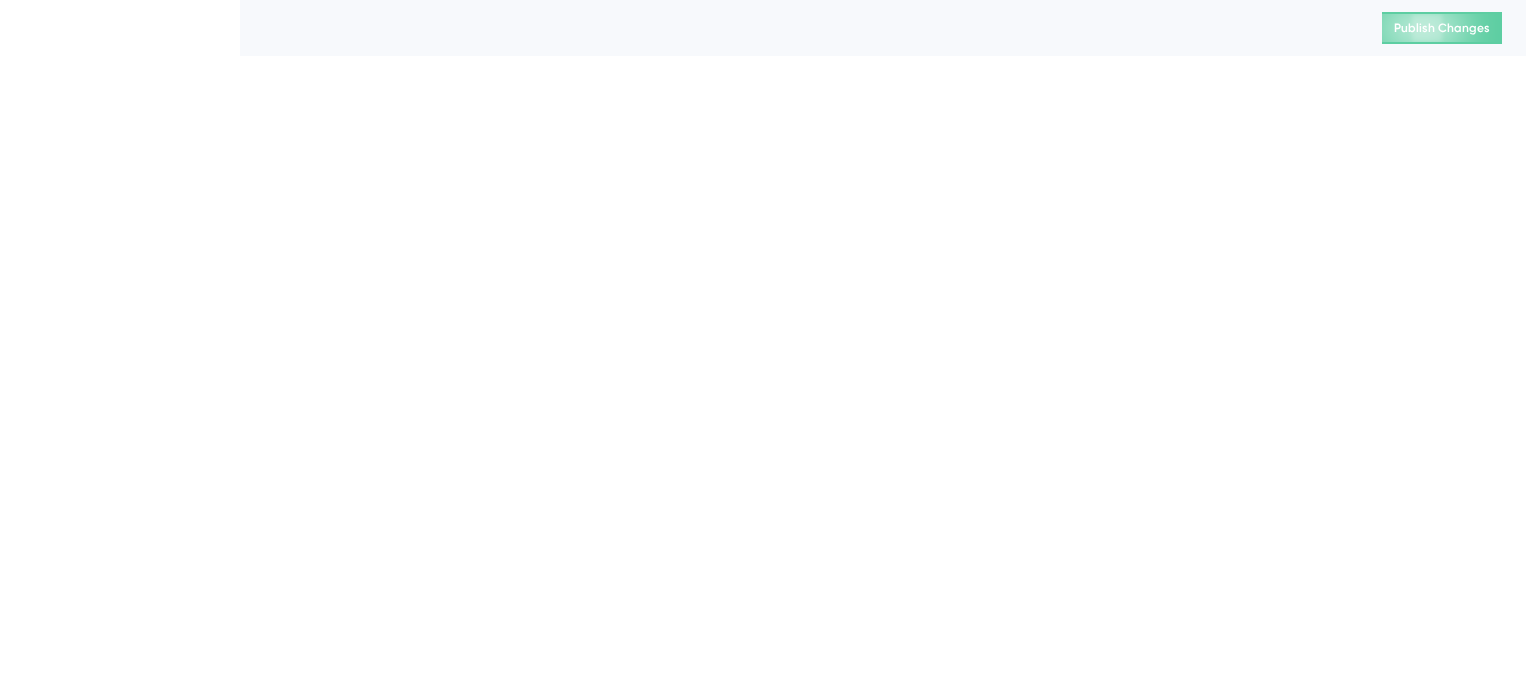 scroll, scrollTop: 0, scrollLeft: 0, axis: both 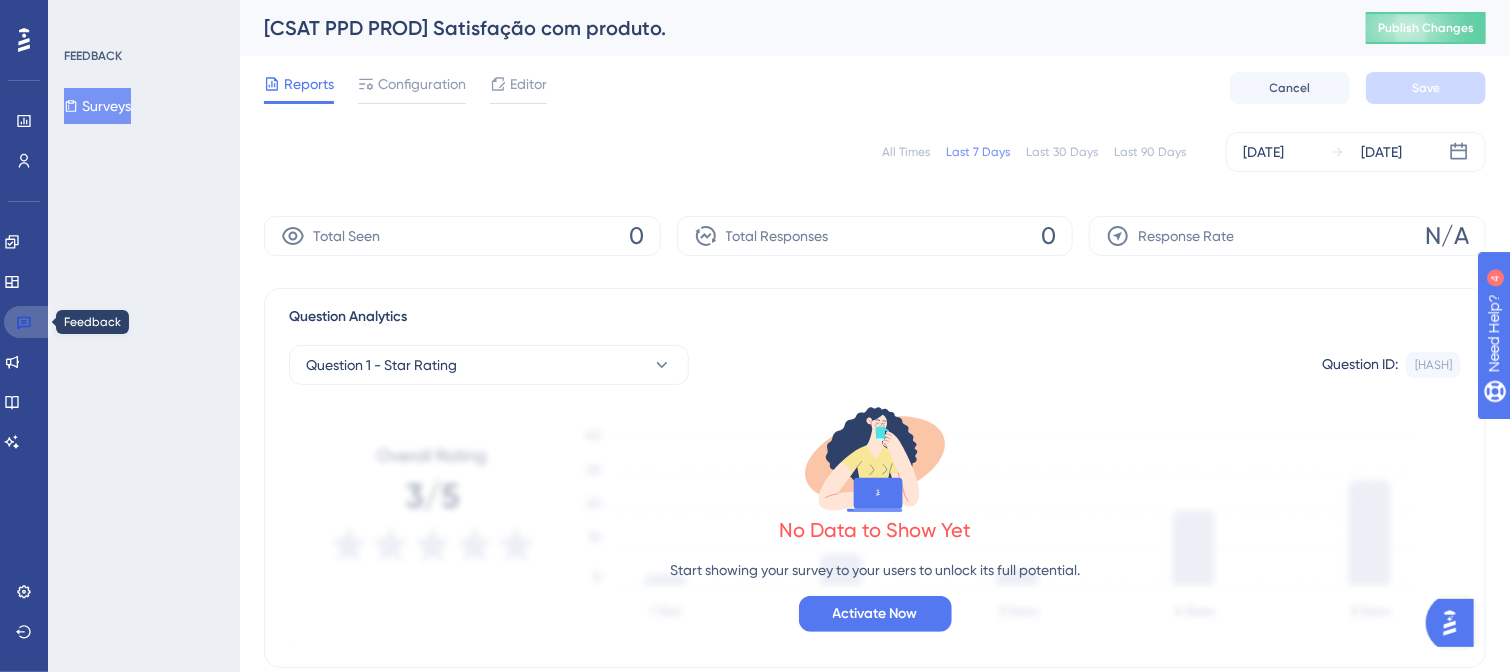 click 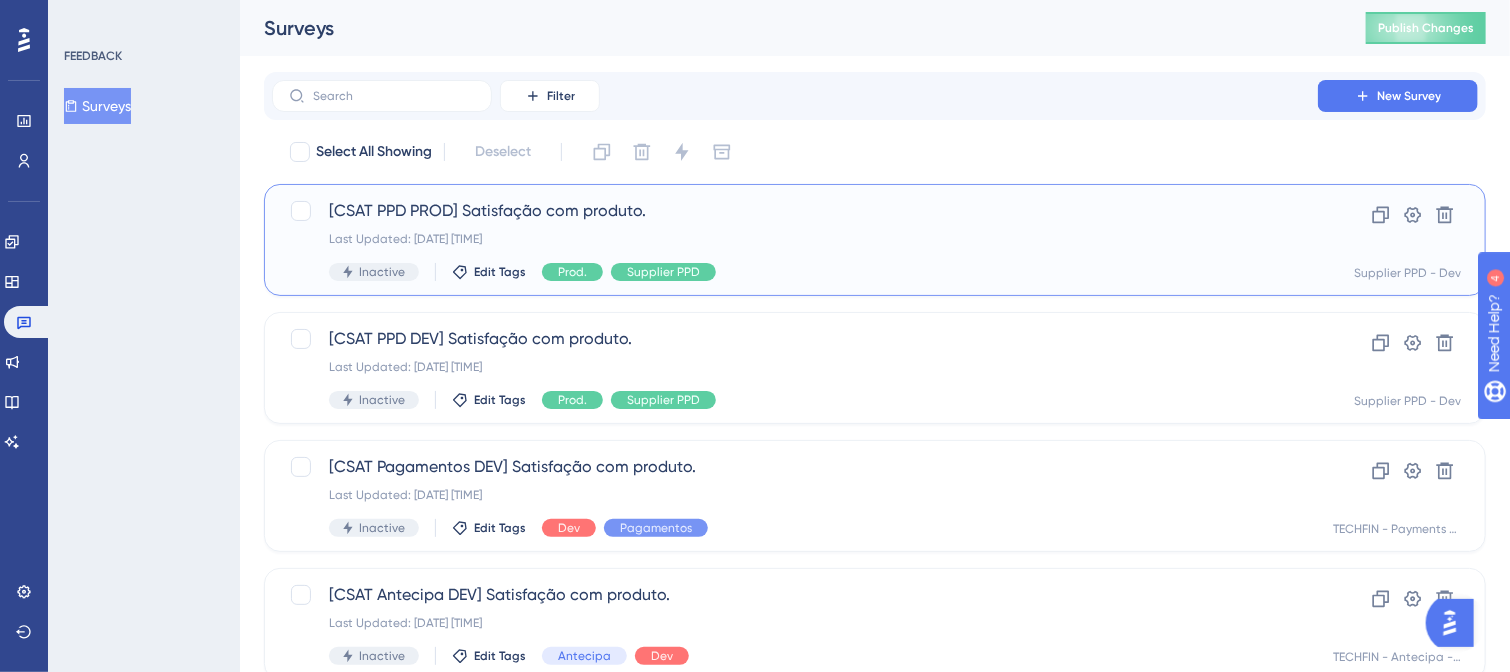 click on "[CSAT PPD PROD] Satisfação com produto." at bounding box center (795, 211) 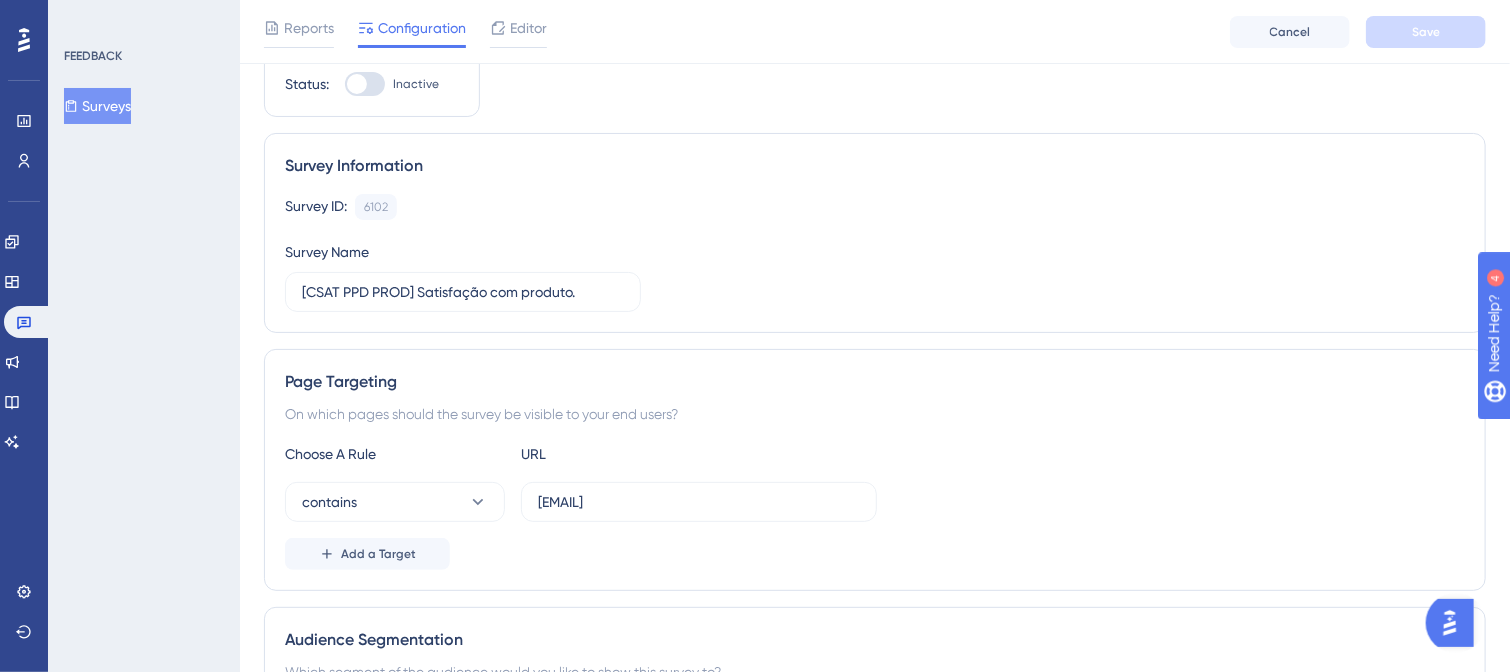 scroll, scrollTop: 100, scrollLeft: 0, axis: vertical 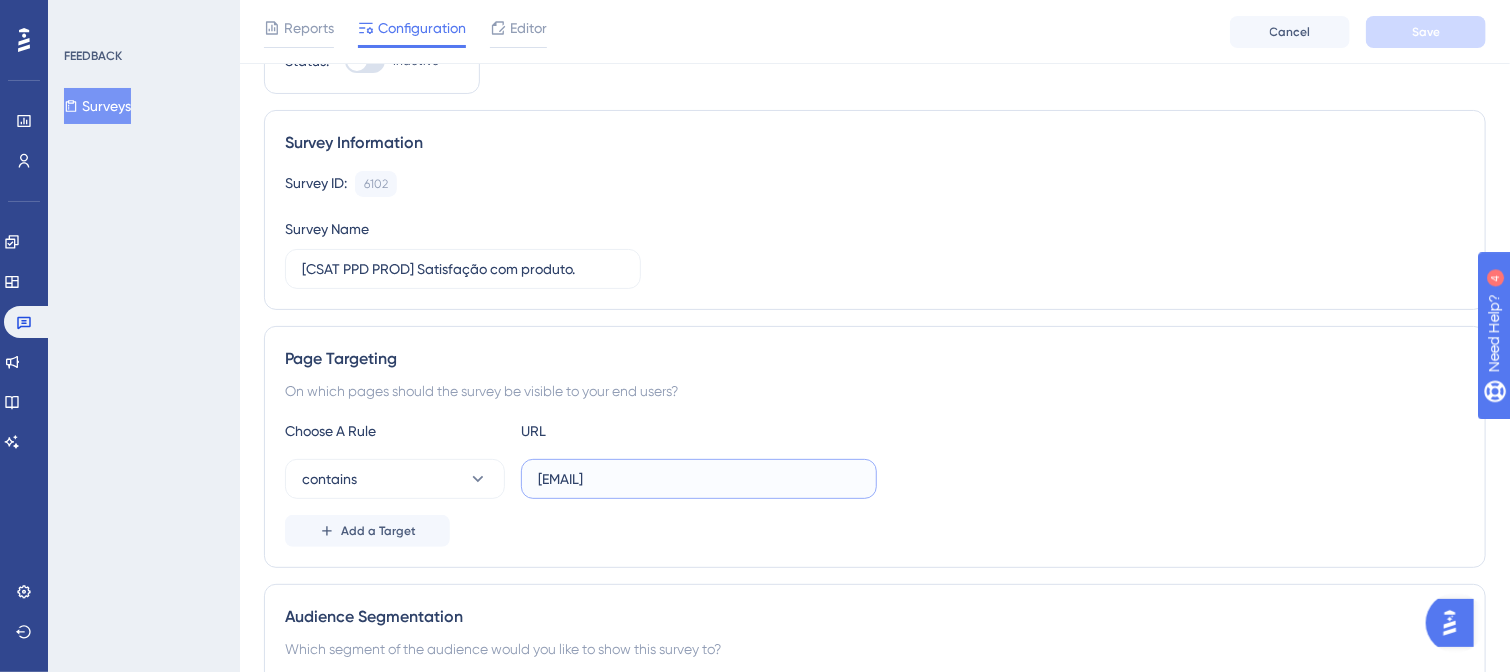 drag, startPoint x: 634, startPoint y: 471, endPoint x: 533, endPoint y: 471, distance: 101 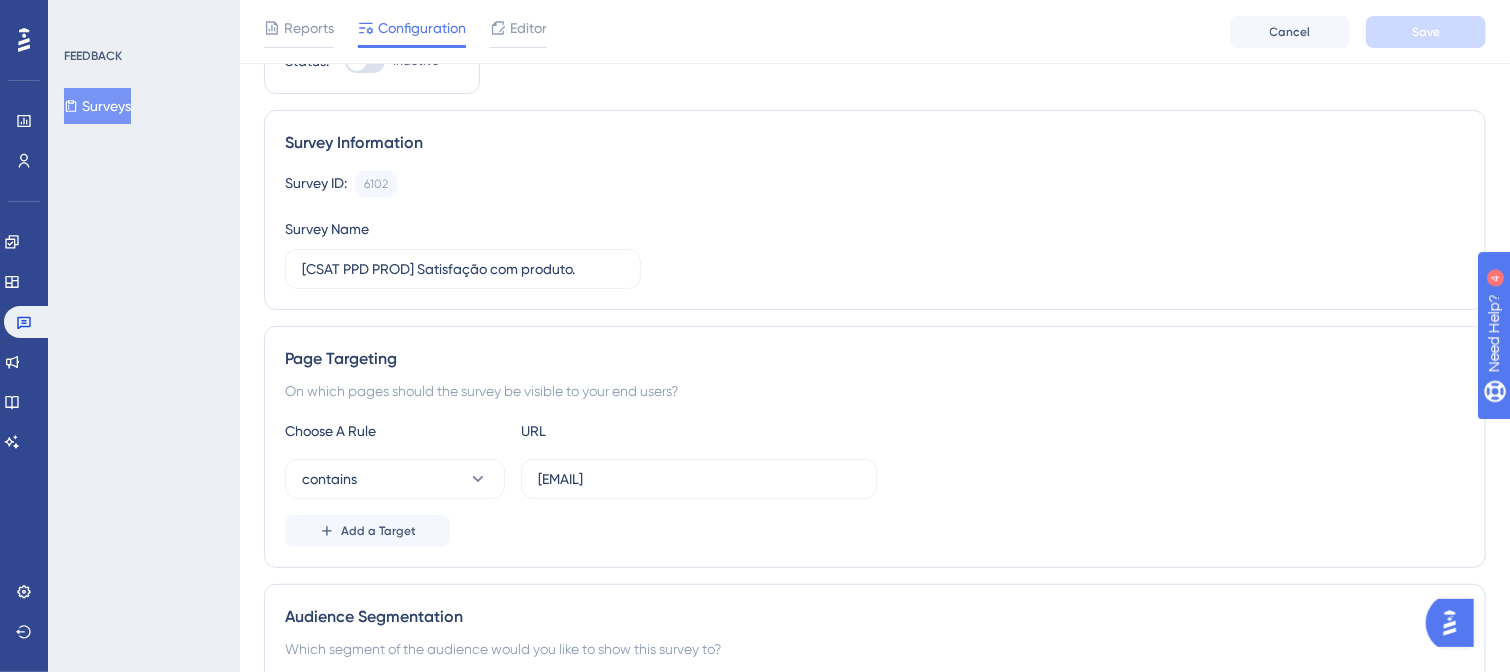 click on "FEEDBACK Surveys" at bounding box center (144, 336) 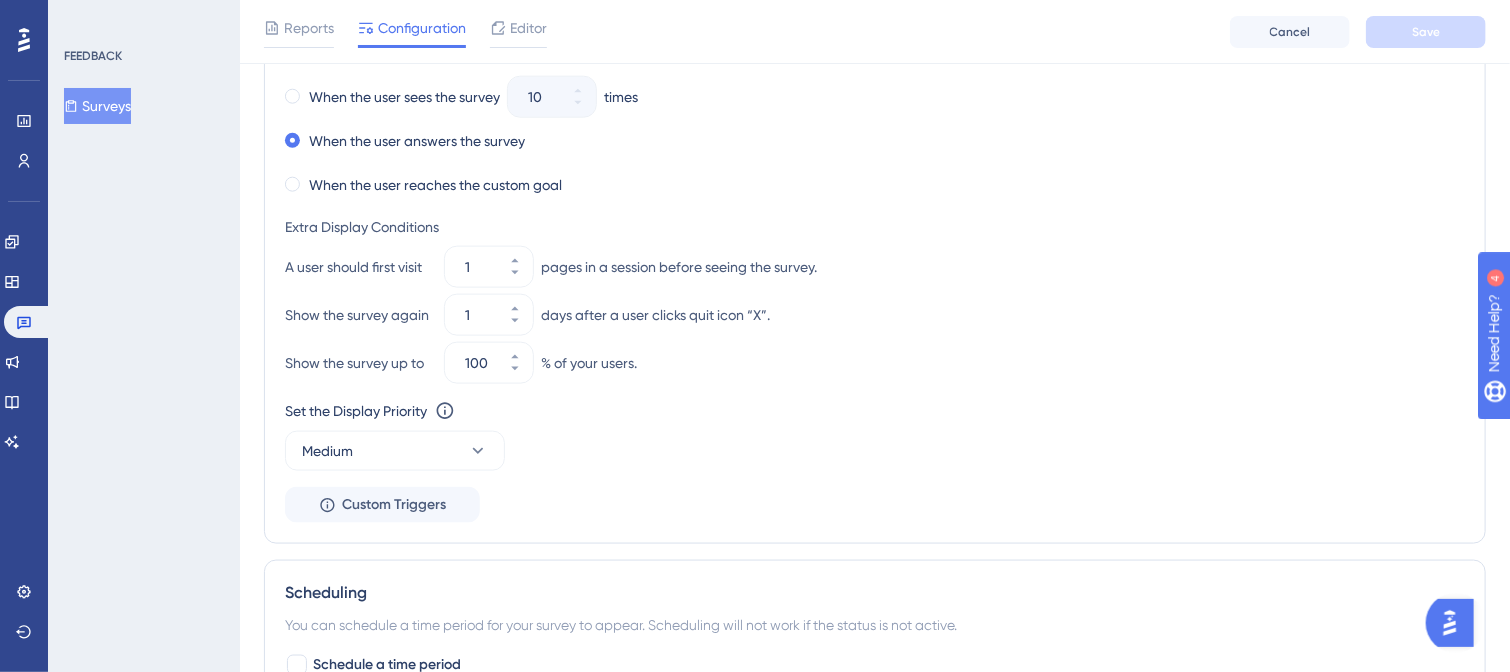 scroll, scrollTop: 1400, scrollLeft: 0, axis: vertical 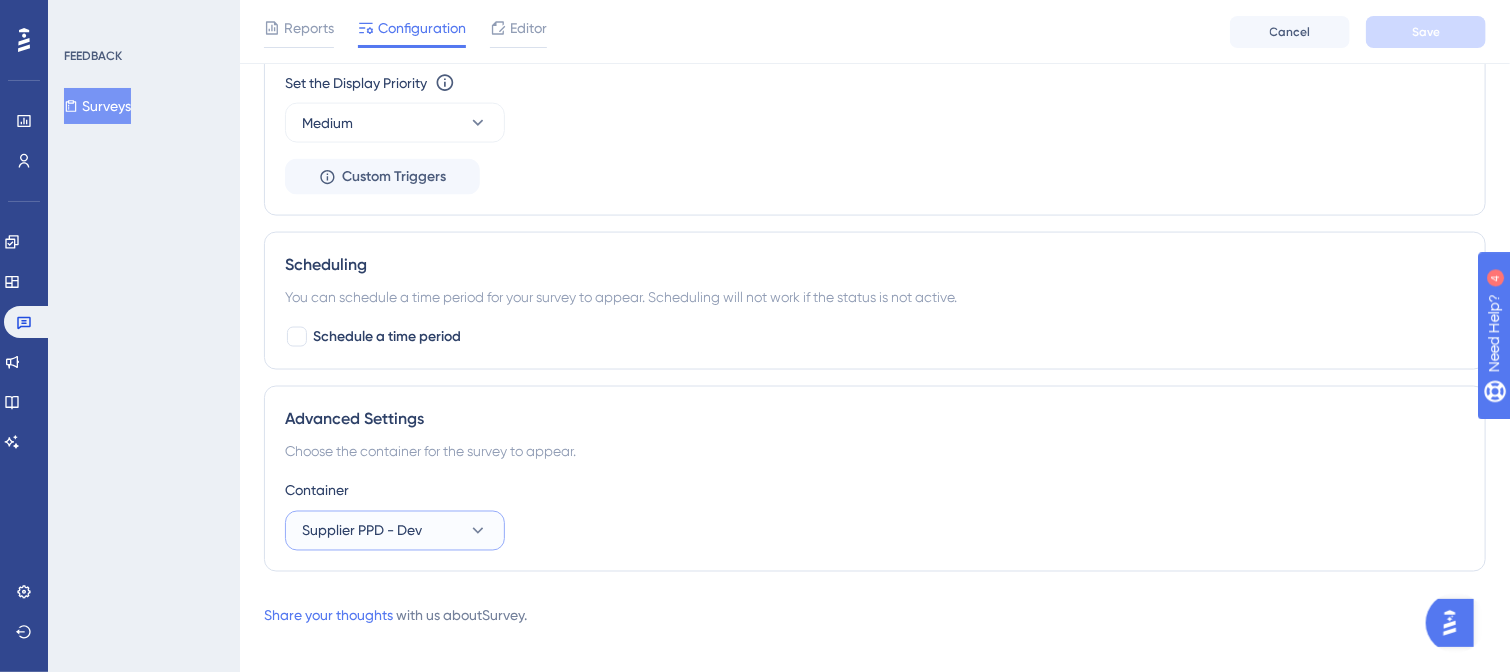 click on "Supplier PPD - Dev" at bounding box center [395, 531] 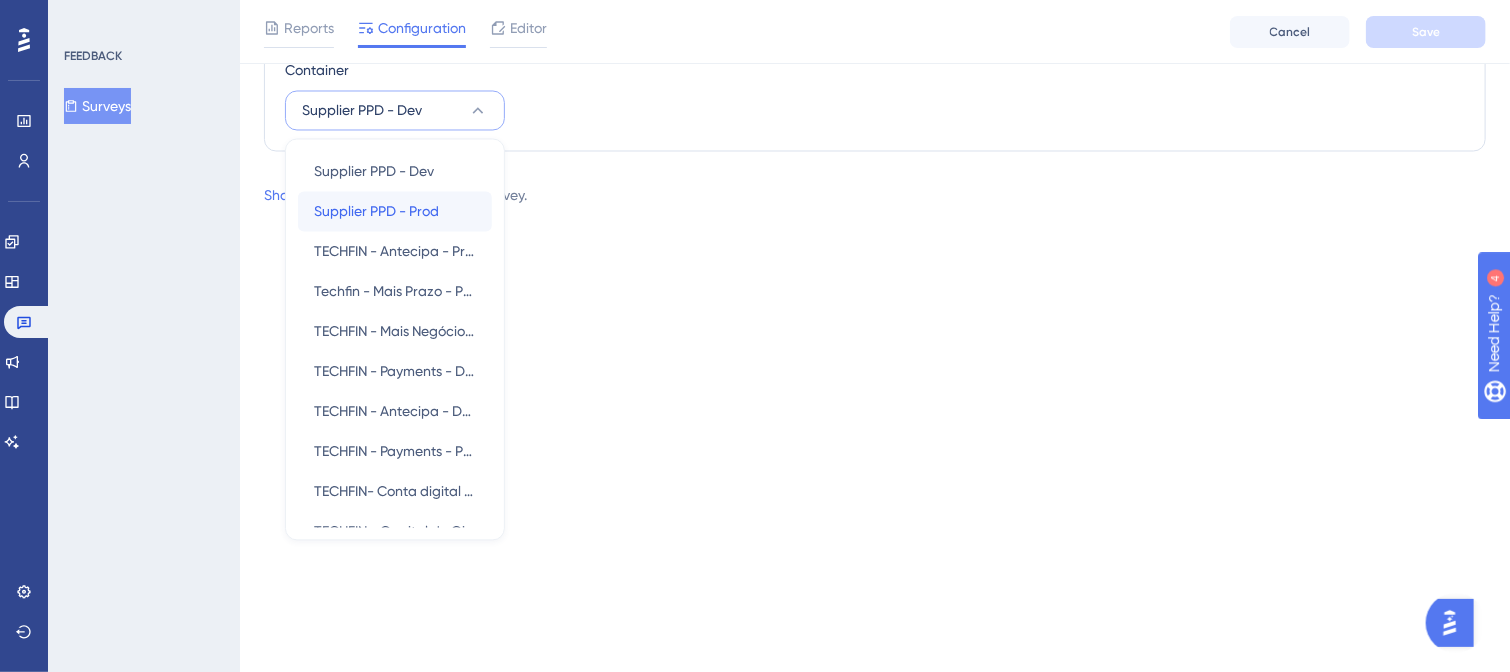 click on "Supplier PPD - Prod" at bounding box center (376, 212) 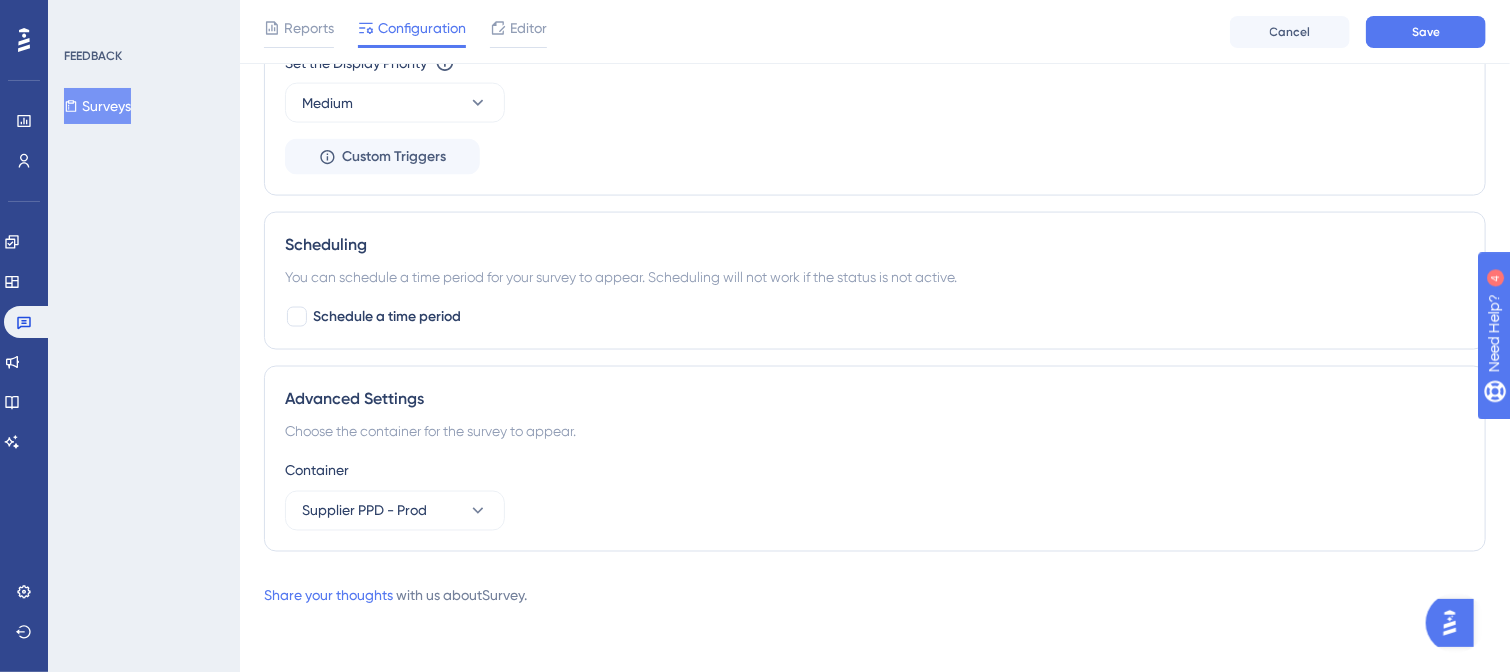 scroll, scrollTop: 1416, scrollLeft: 0, axis: vertical 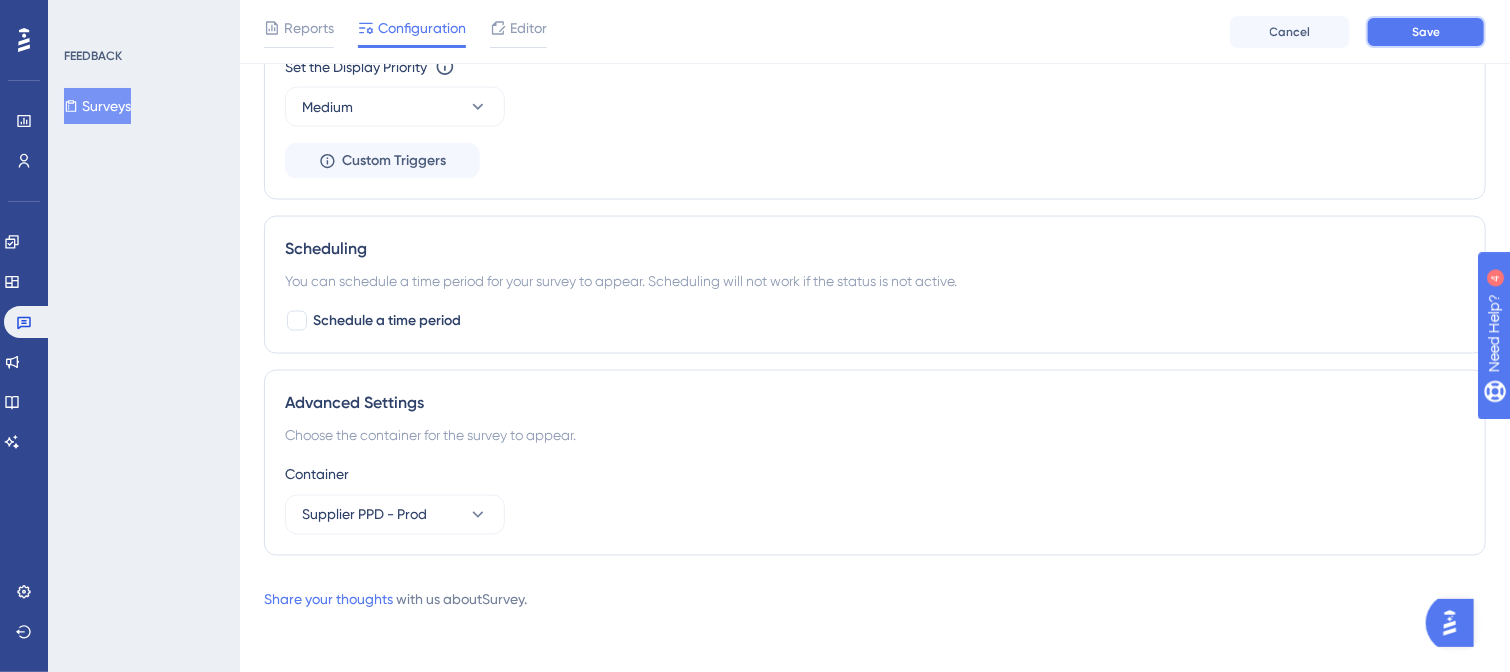 click on "Save" at bounding box center [1426, 32] 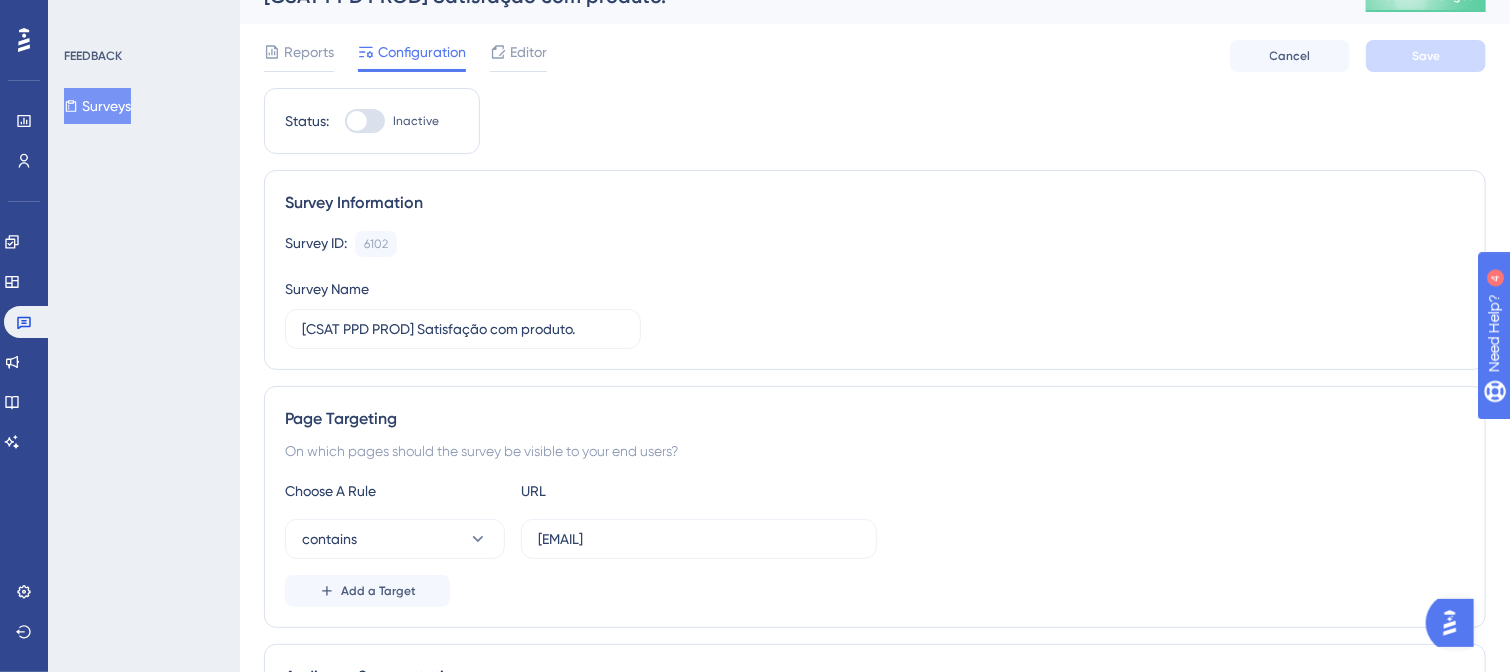 scroll, scrollTop: 0, scrollLeft: 0, axis: both 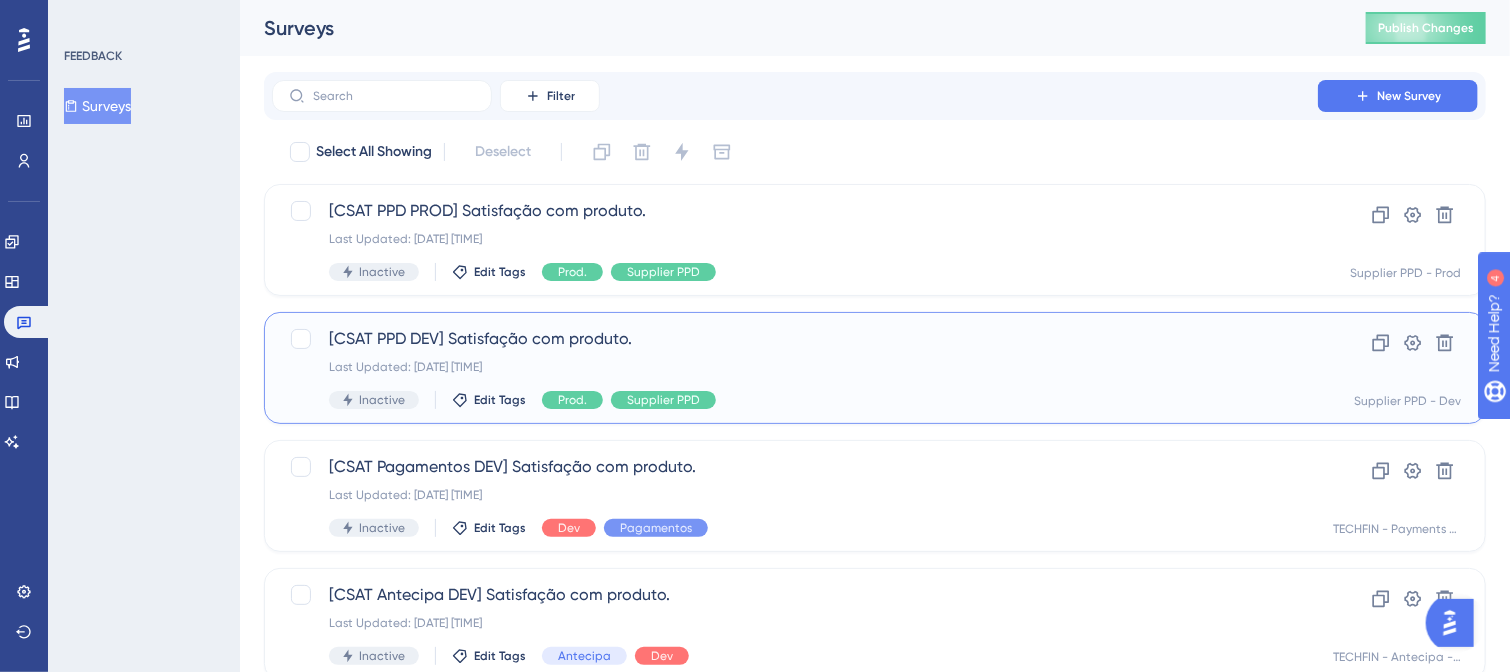 click on "Last Updated: [DATE] [TIME]" at bounding box center [795, 367] 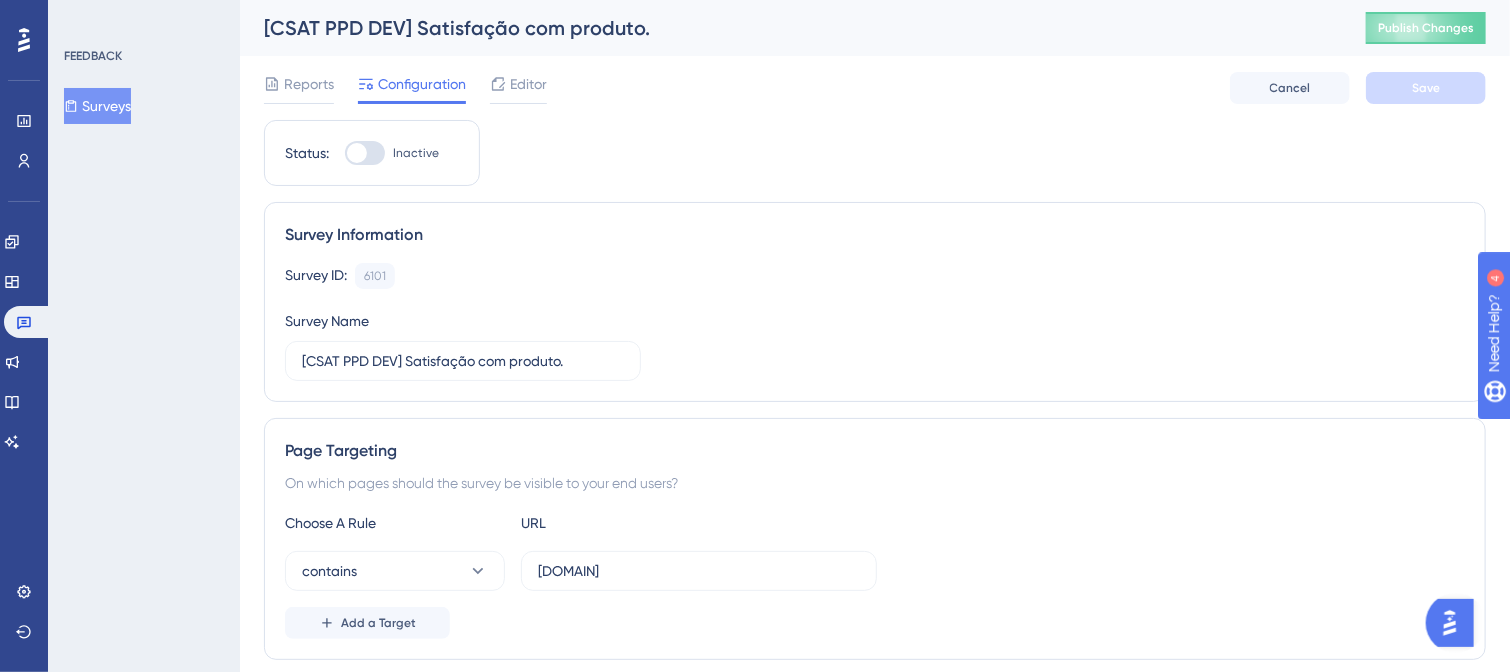 click at bounding box center (365, 153) 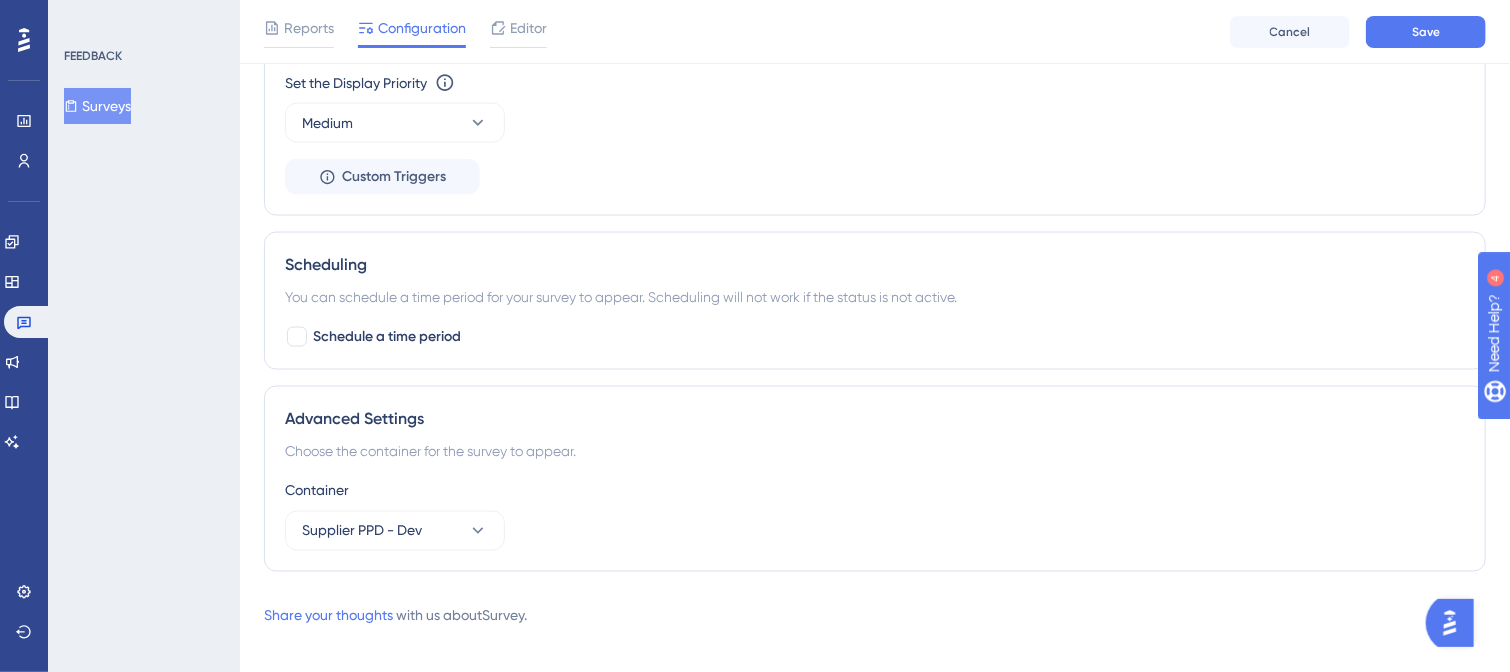 scroll, scrollTop: 1416, scrollLeft: 0, axis: vertical 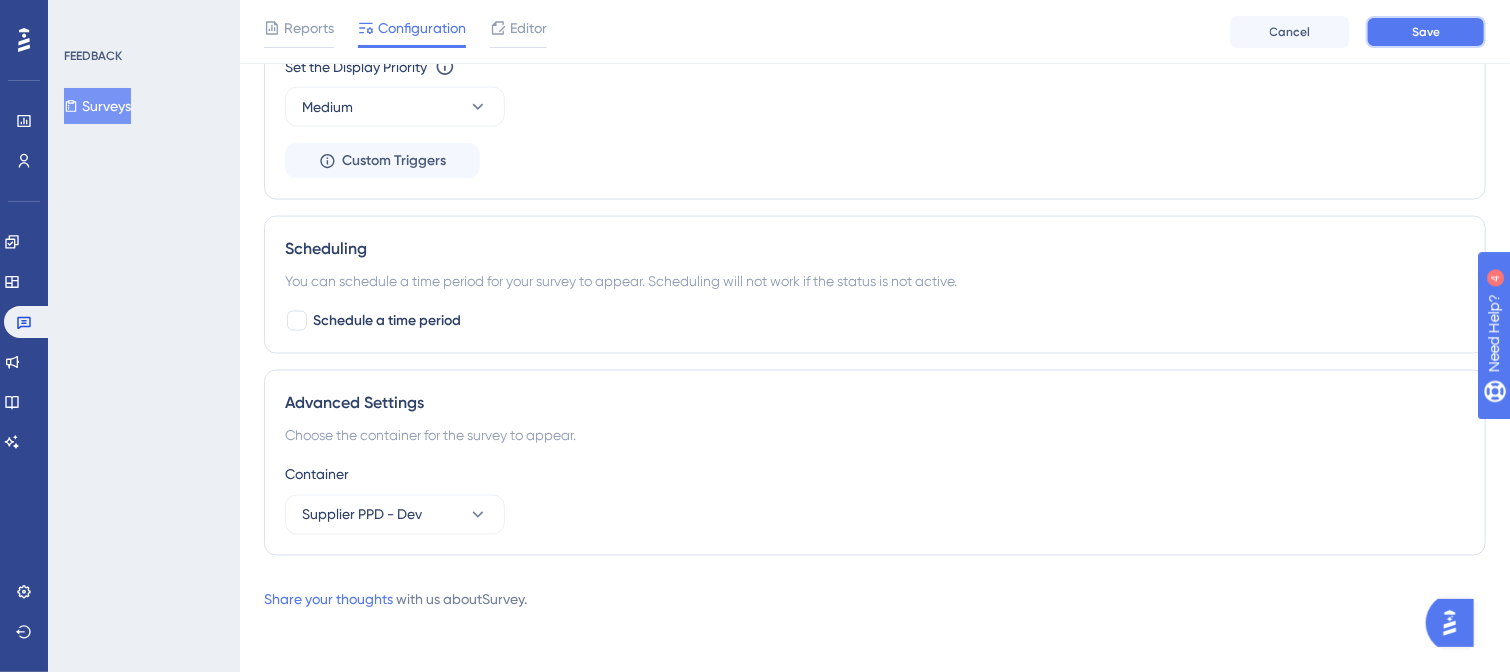click on "Save" at bounding box center (1426, 32) 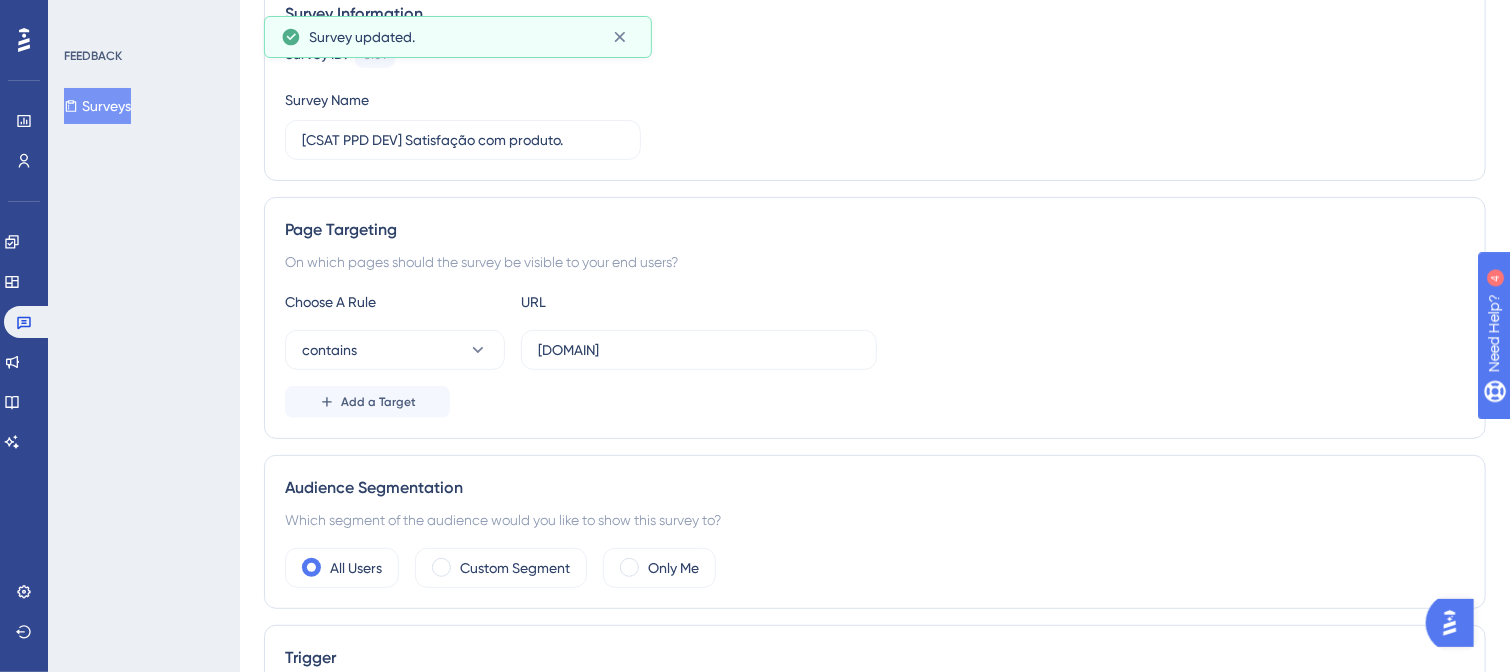 scroll, scrollTop: 0, scrollLeft: 0, axis: both 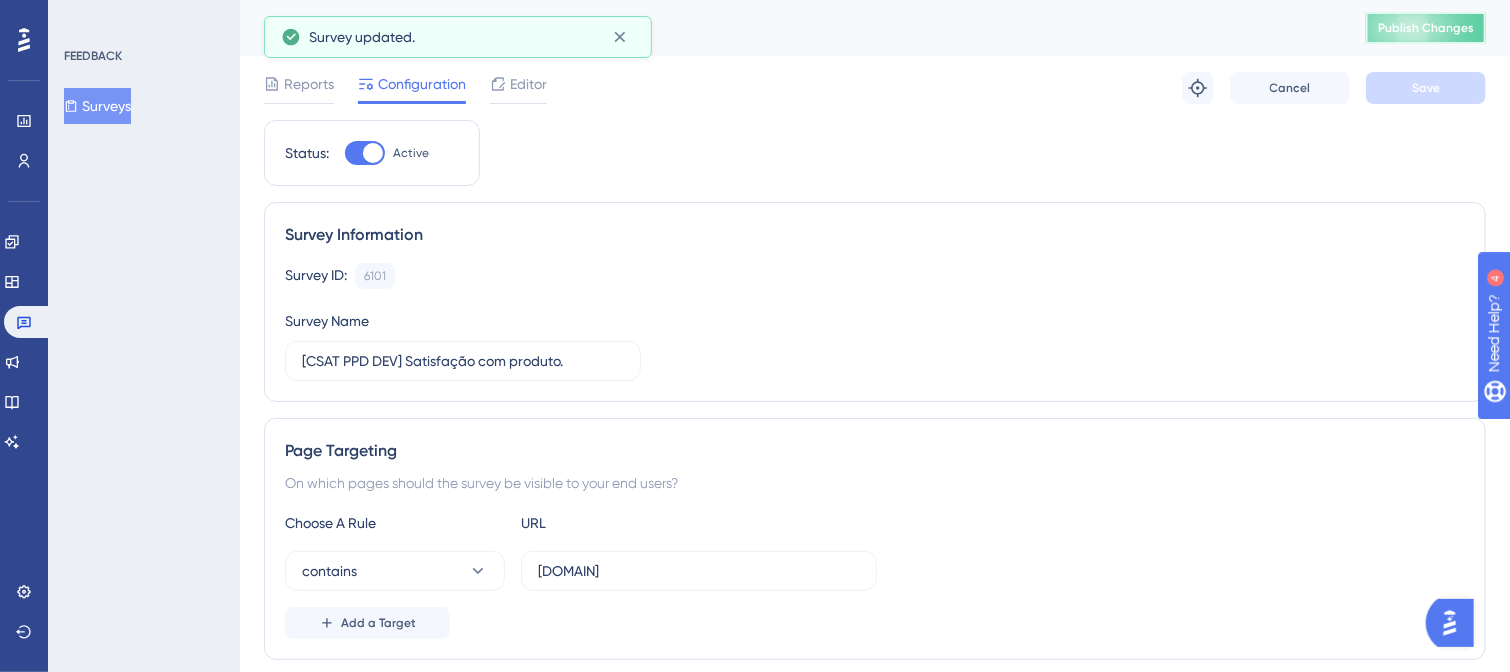 click on "Publish Changes" at bounding box center [1426, 28] 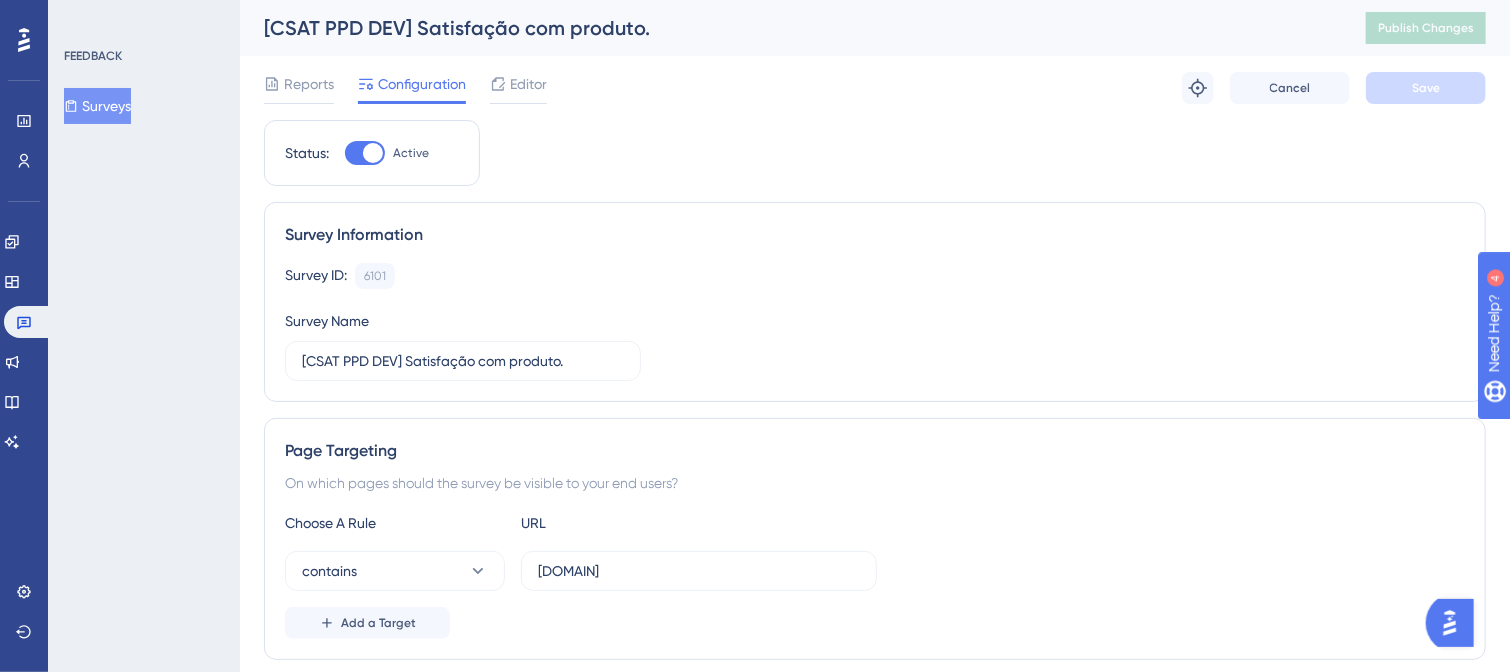 click on "FEEDBACK Surveys" at bounding box center [144, 336] 